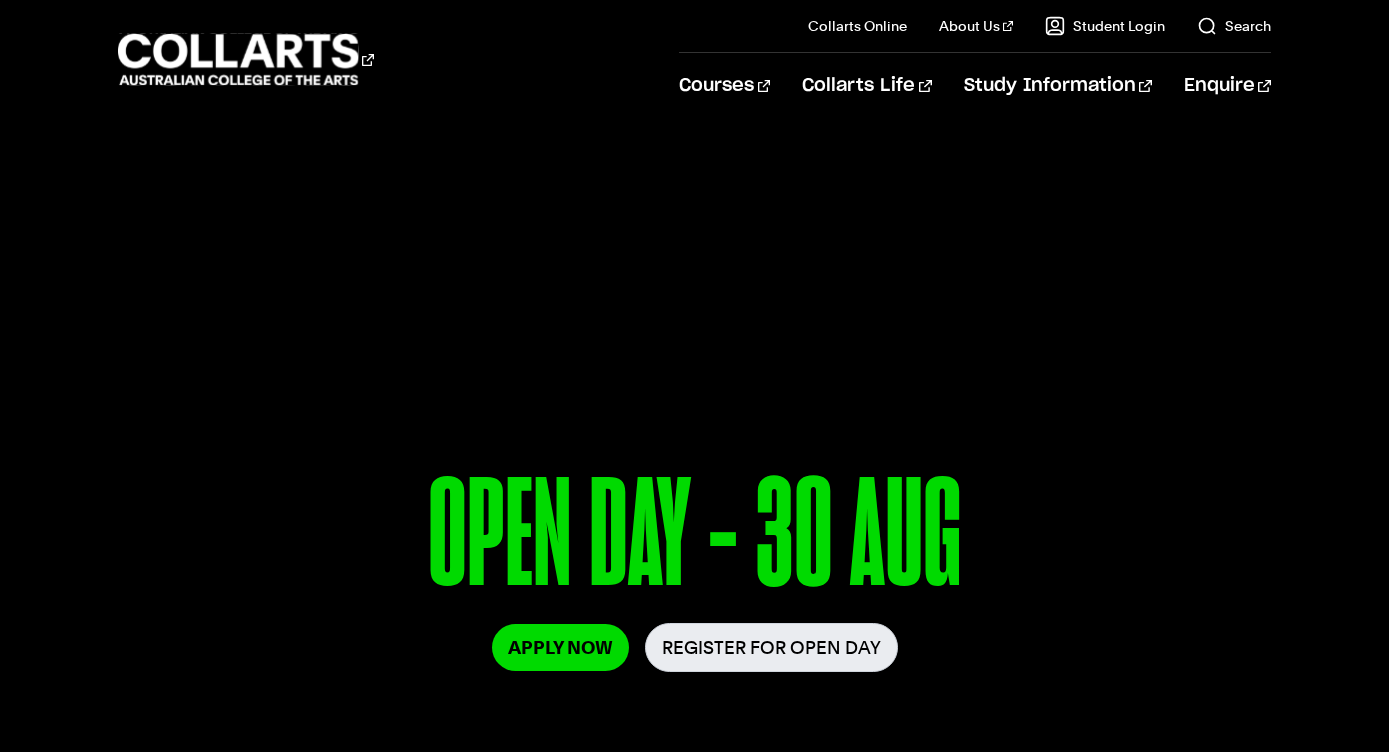 scroll, scrollTop: 0, scrollLeft: 0, axis: both 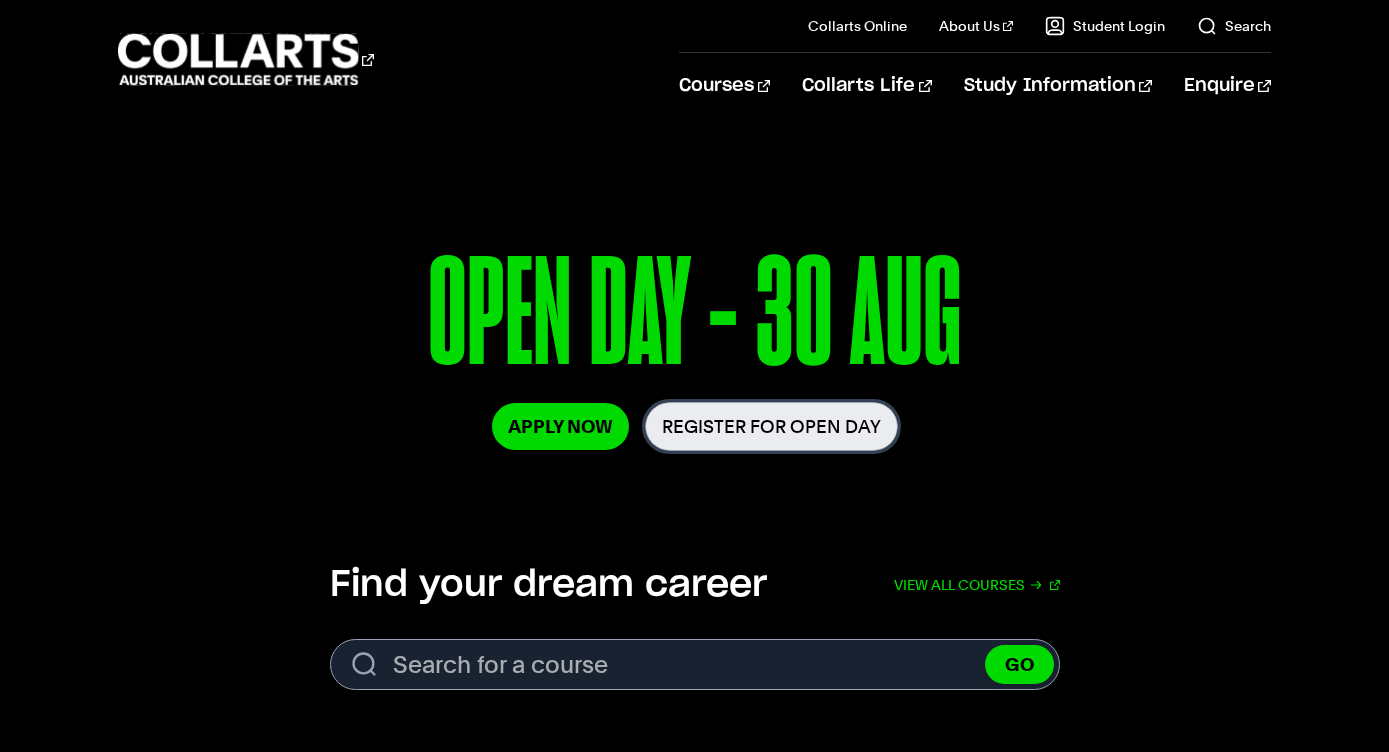 click on "Register for Open Day" at bounding box center (771, 426) 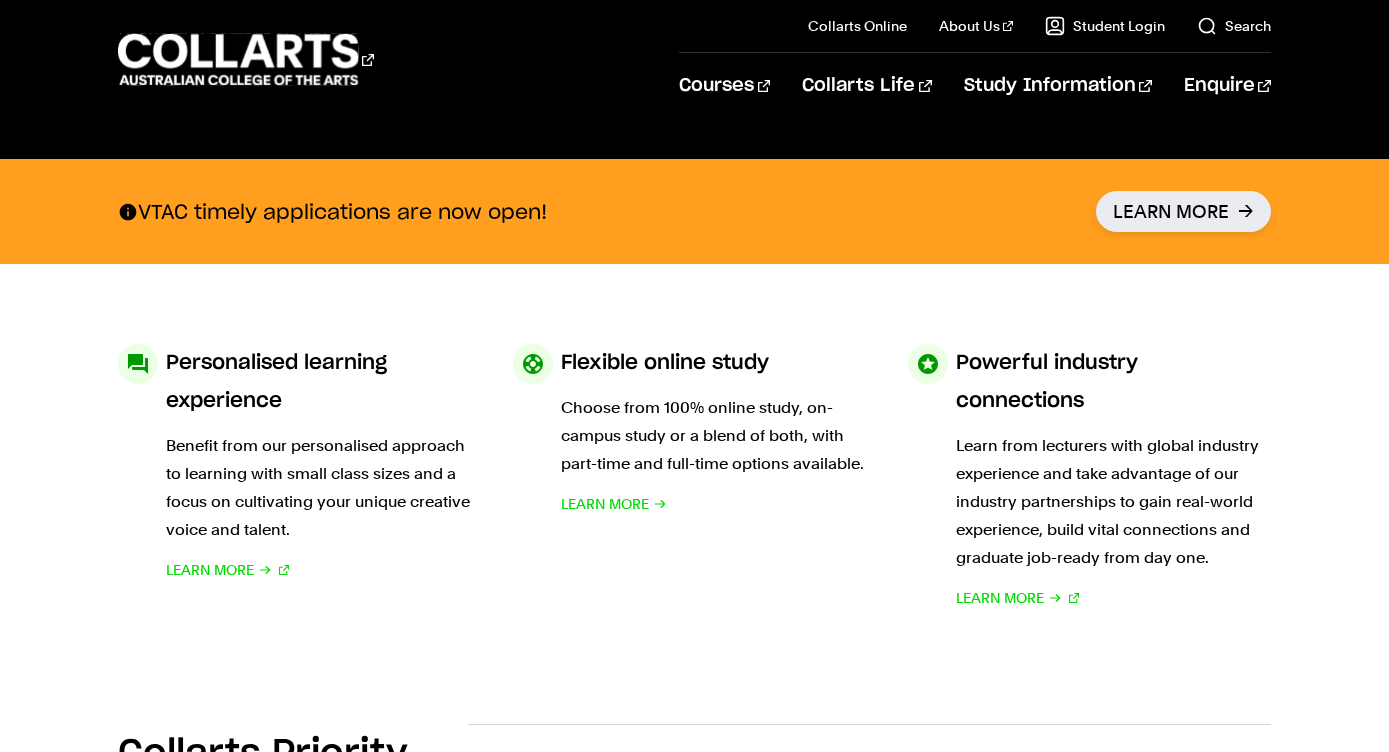 scroll, scrollTop: 595, scrollLeft: 0, axis: vertical 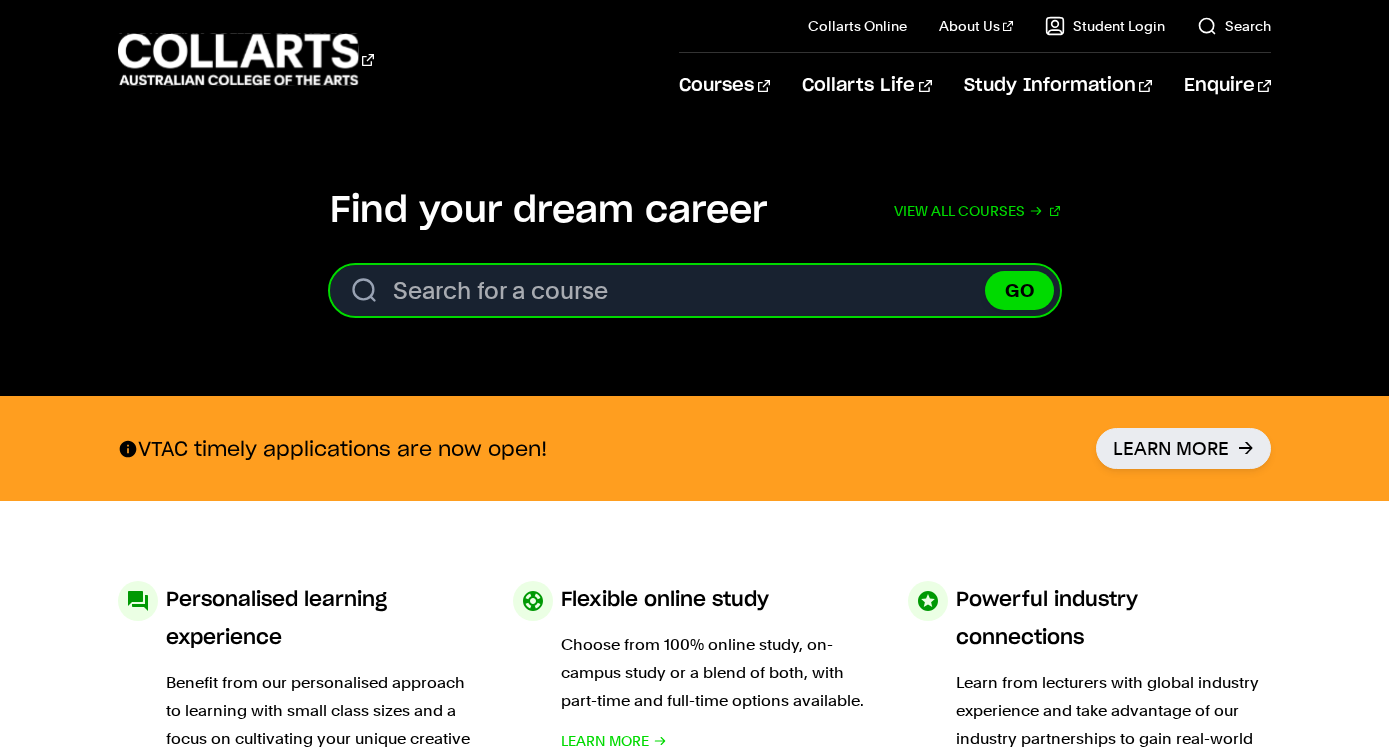 click on "Search for a course" at bounding box center (695, 290) 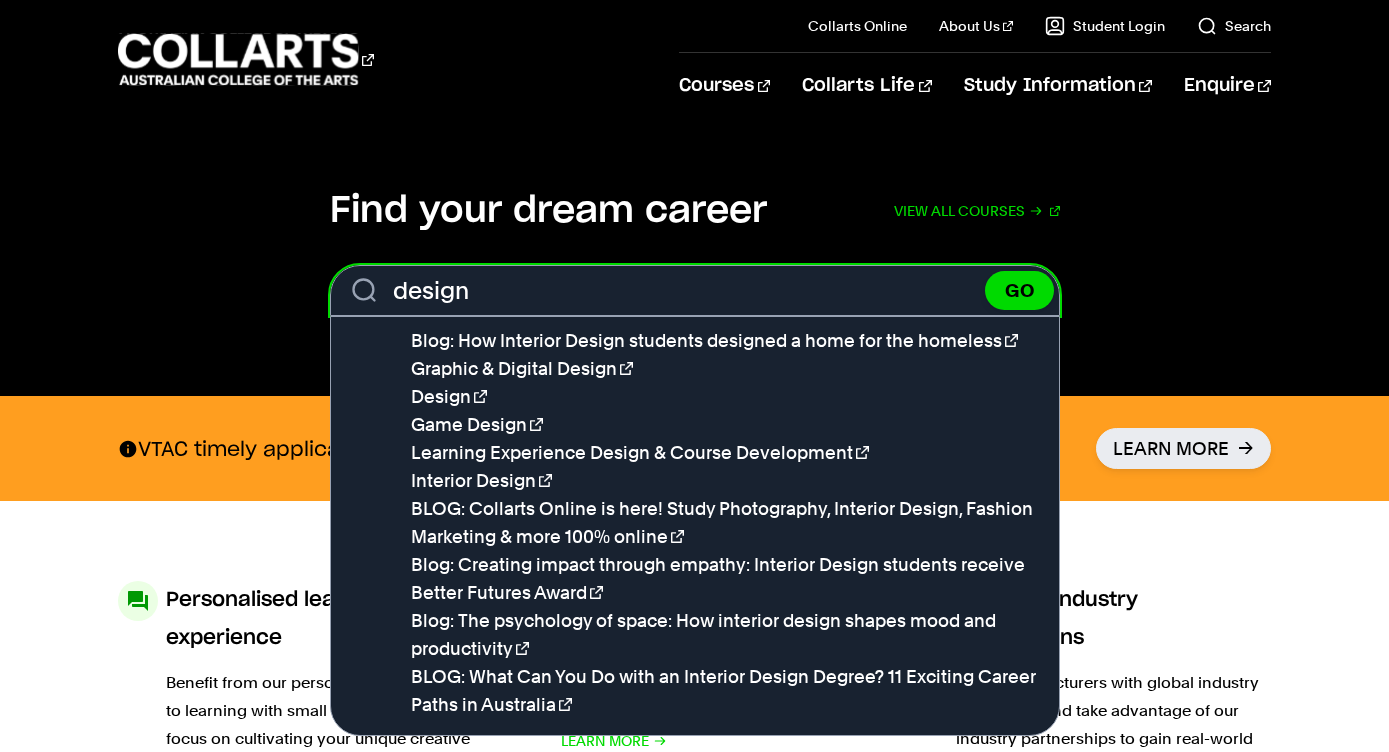type on "design" 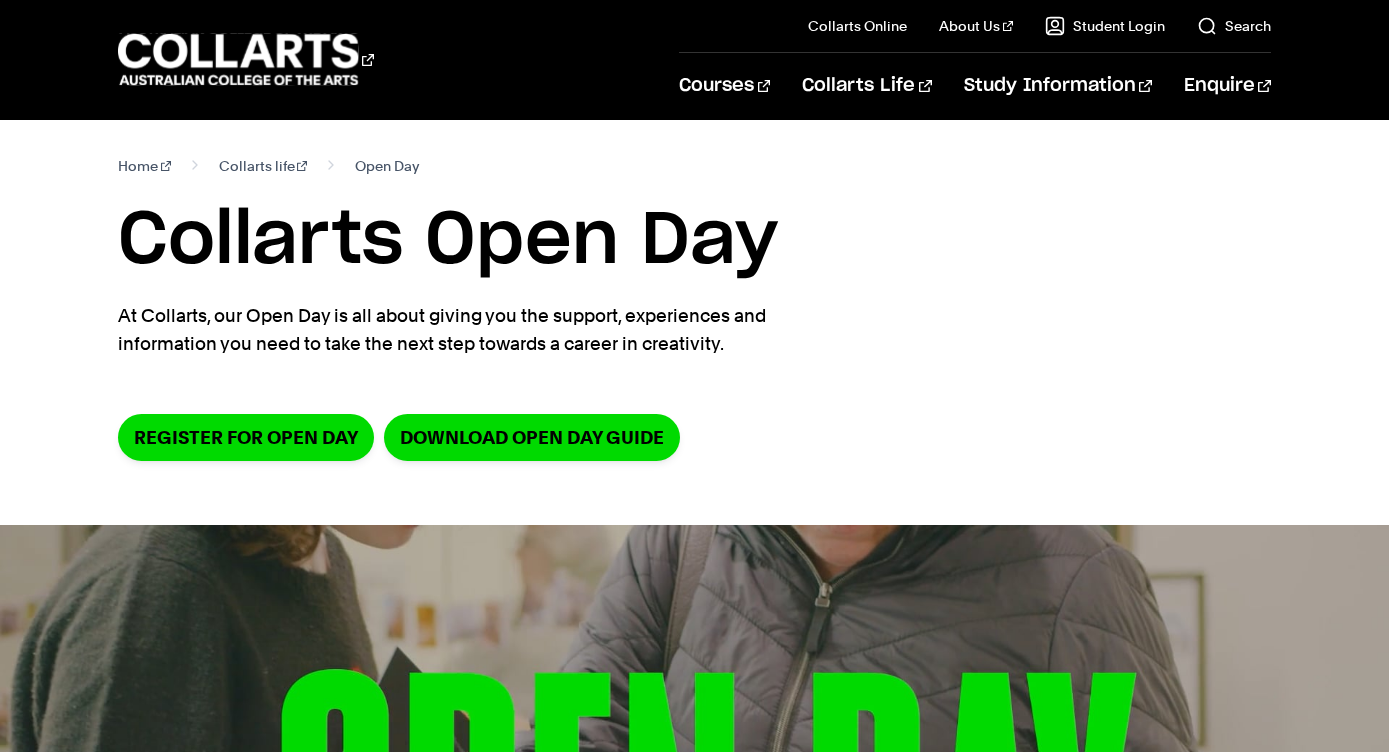 scroll, scrollTop: 0, scrollLeft: 0, axis: both 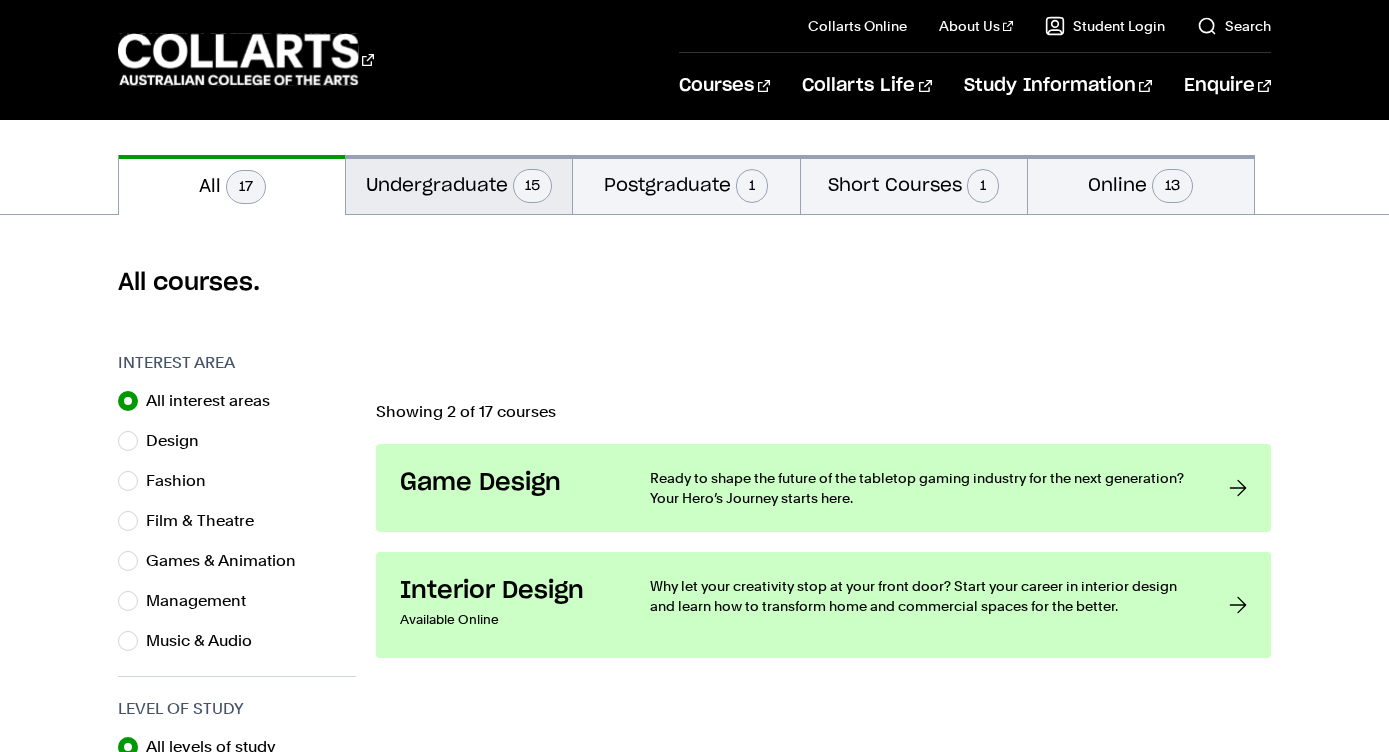 click on "Undergraduate  15" at bounding box center (459, 184) 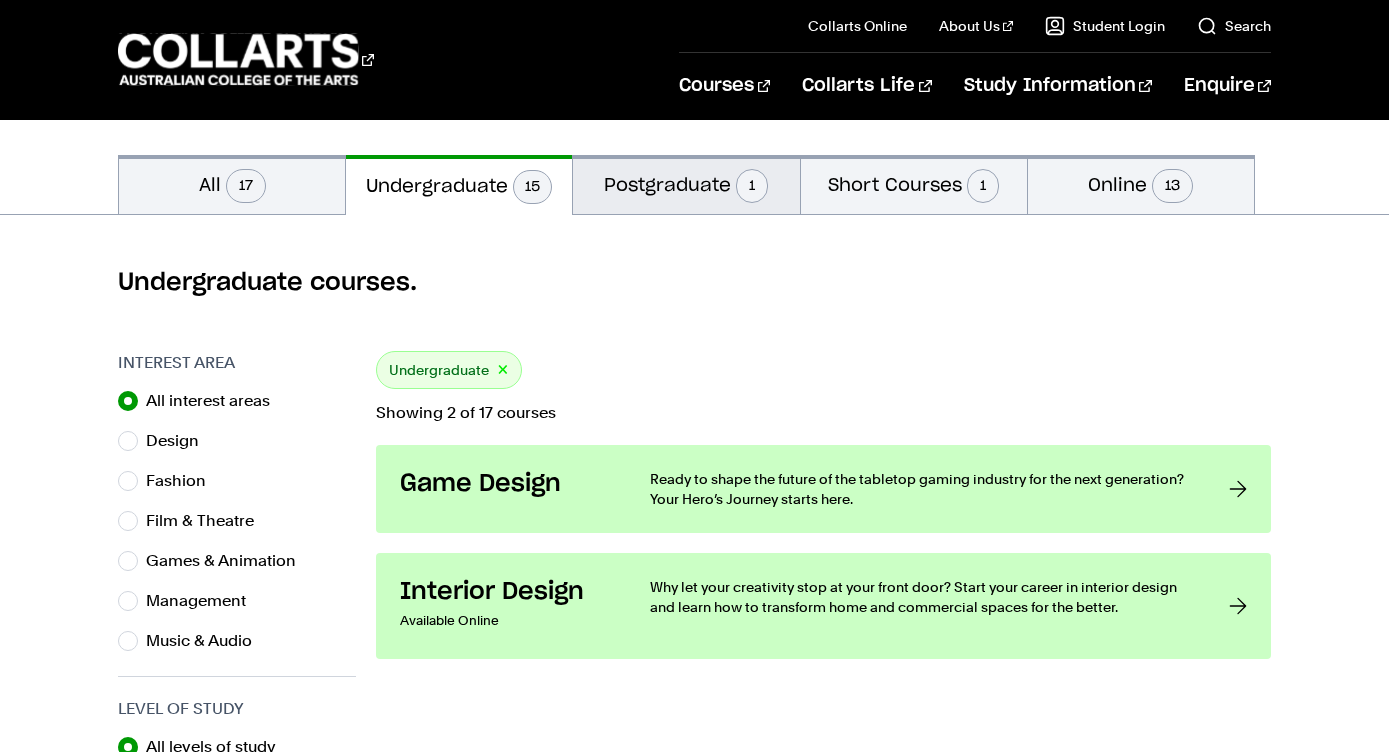 click on "Postgraduate  1" at bounding box center [686, 184] 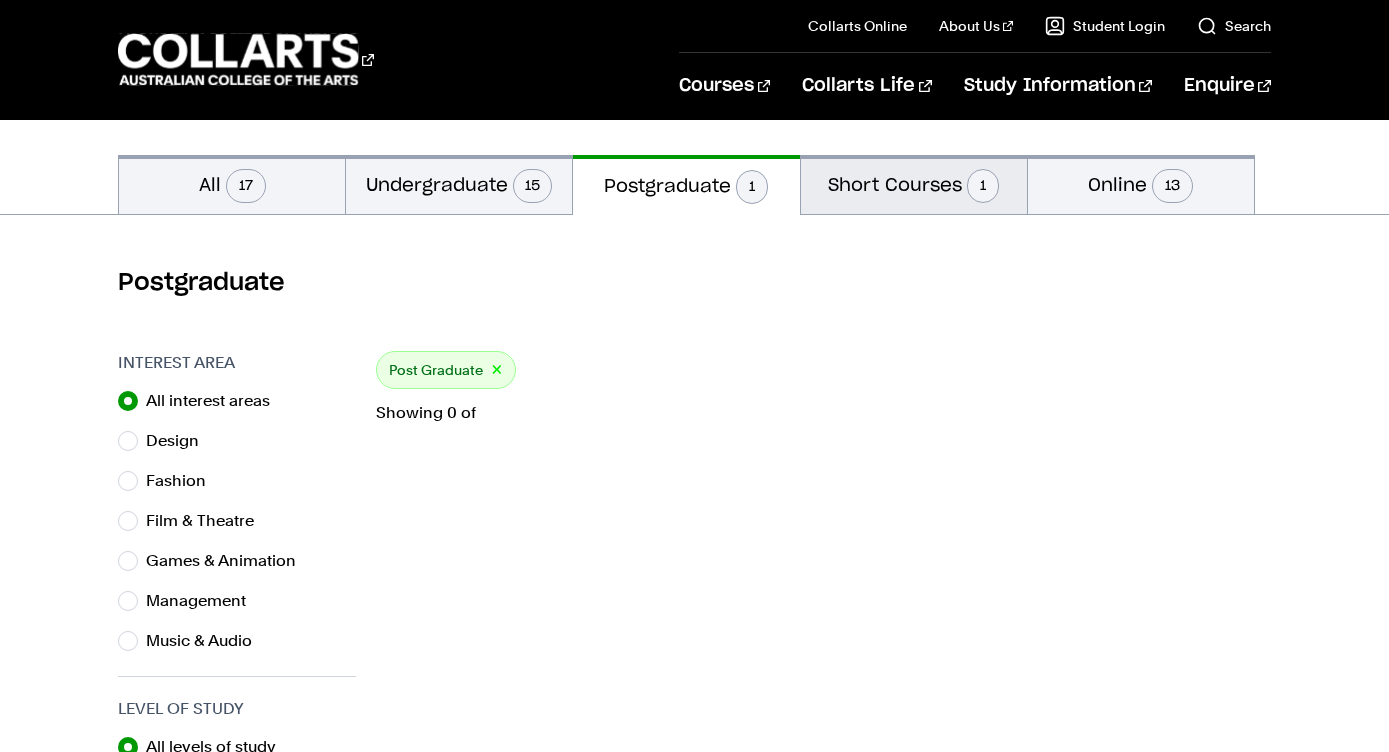 click on "Short Courses  1" at bounding box center (914, 184) 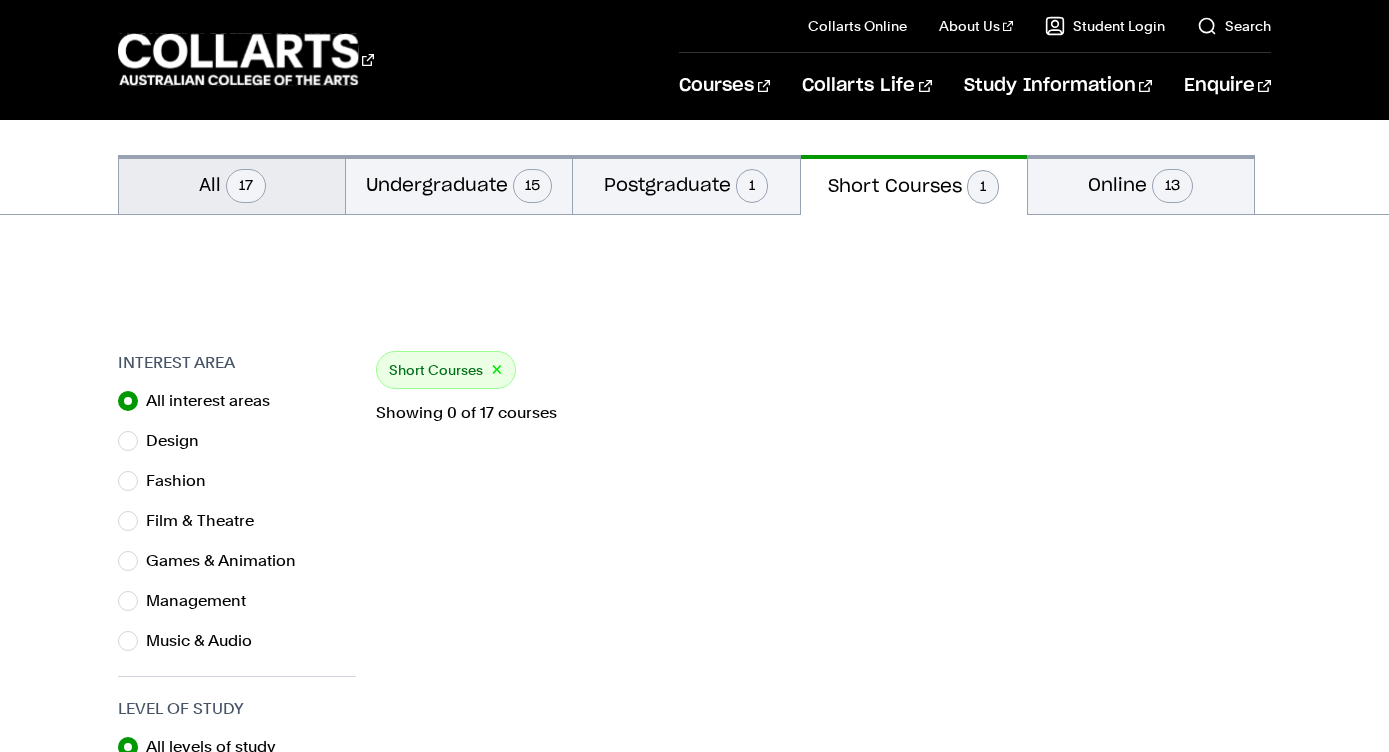 click on "All  17" at bounding box center (232, 184) 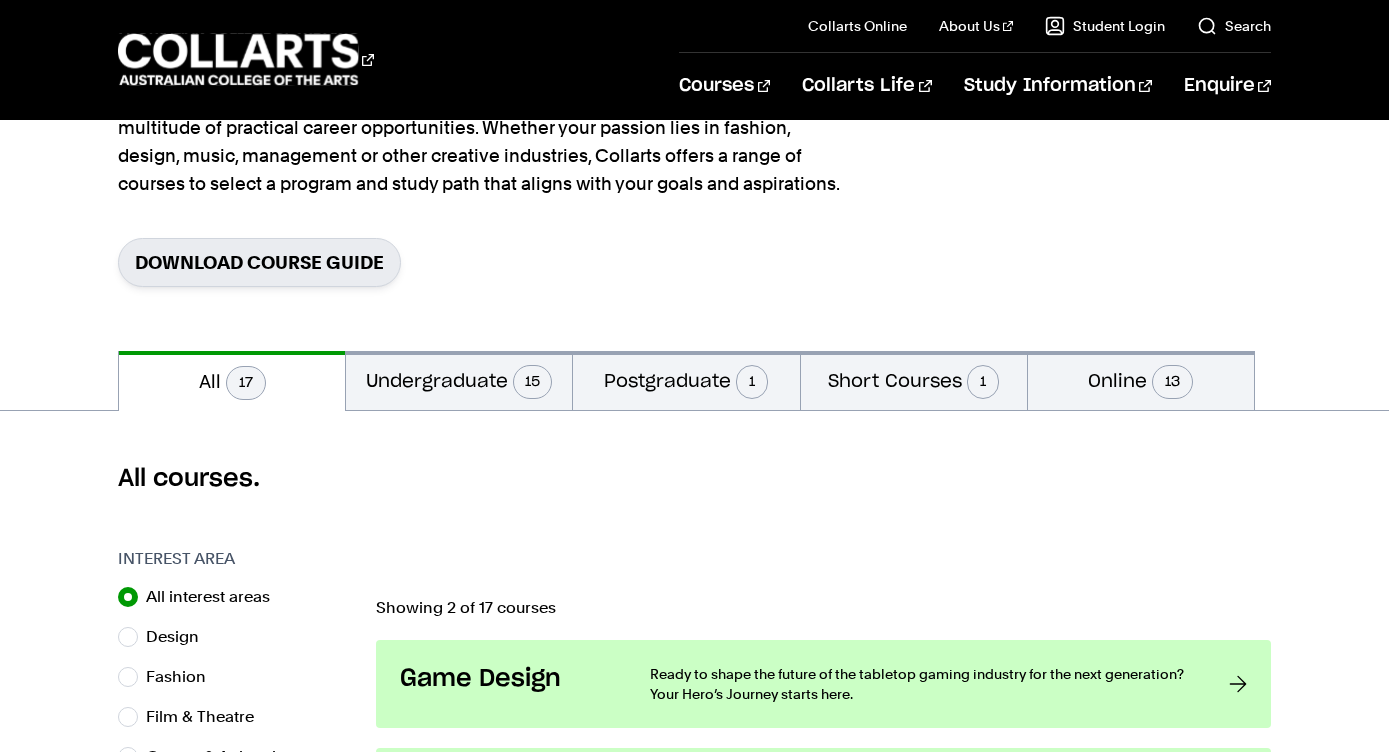 scroll, scrollTop: 0, scrollLeft: 0, axis: both 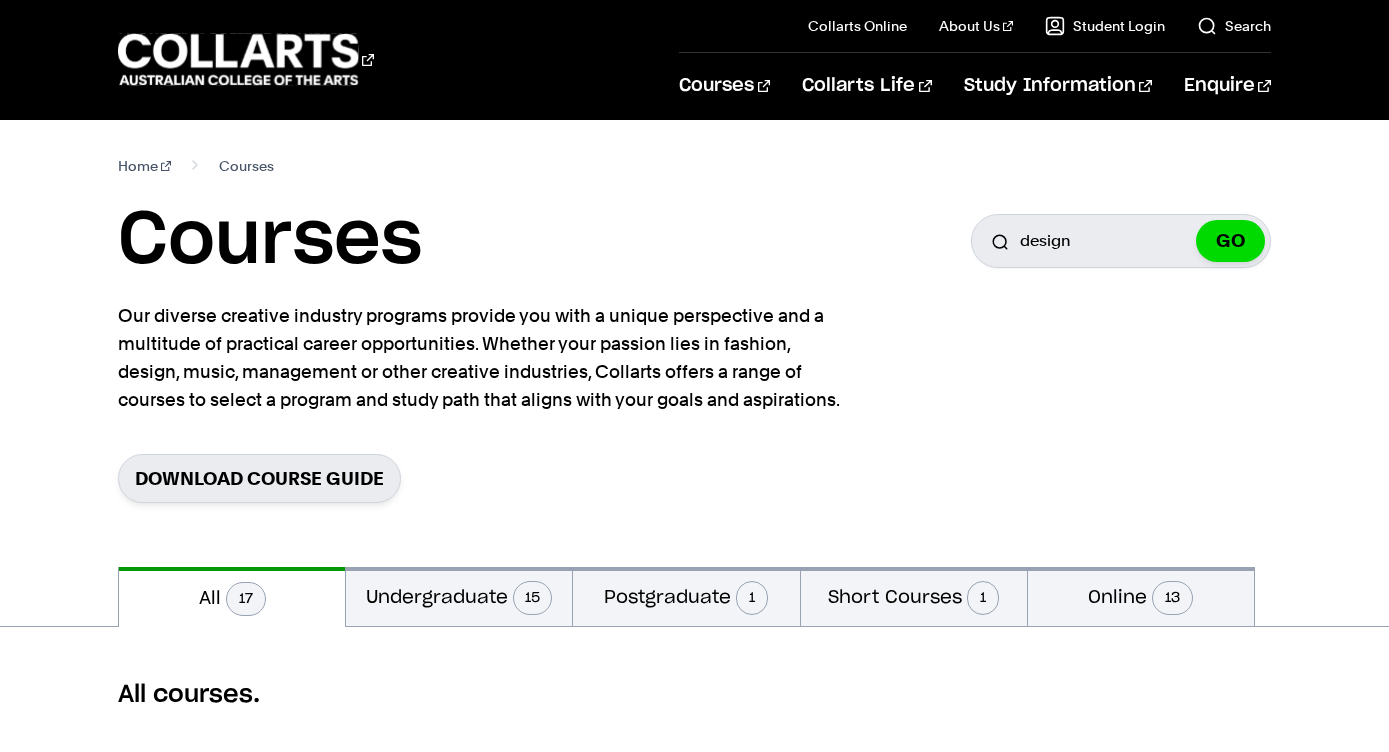 click on "Courses
Search for a course
design
GO" at bounding box center (694, 241) 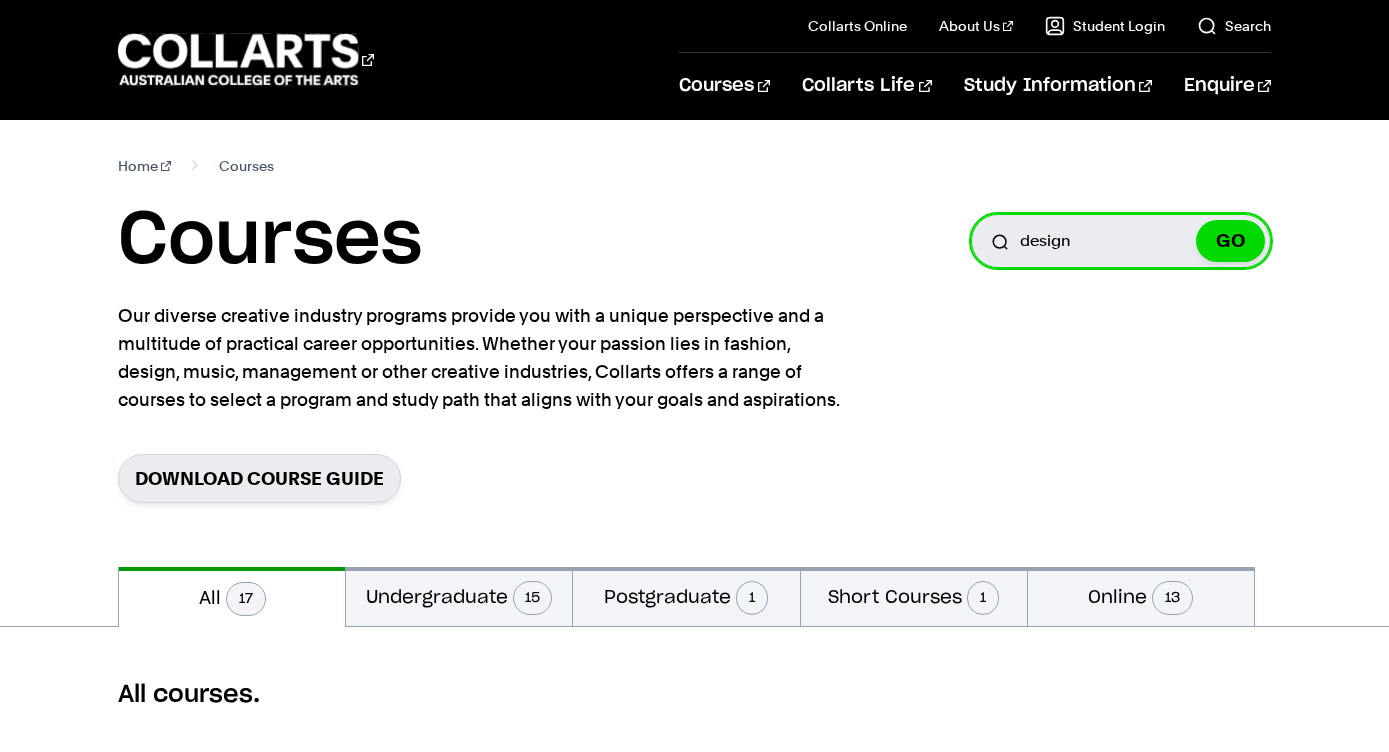 click on "design" at bounding box center [1121, 241] 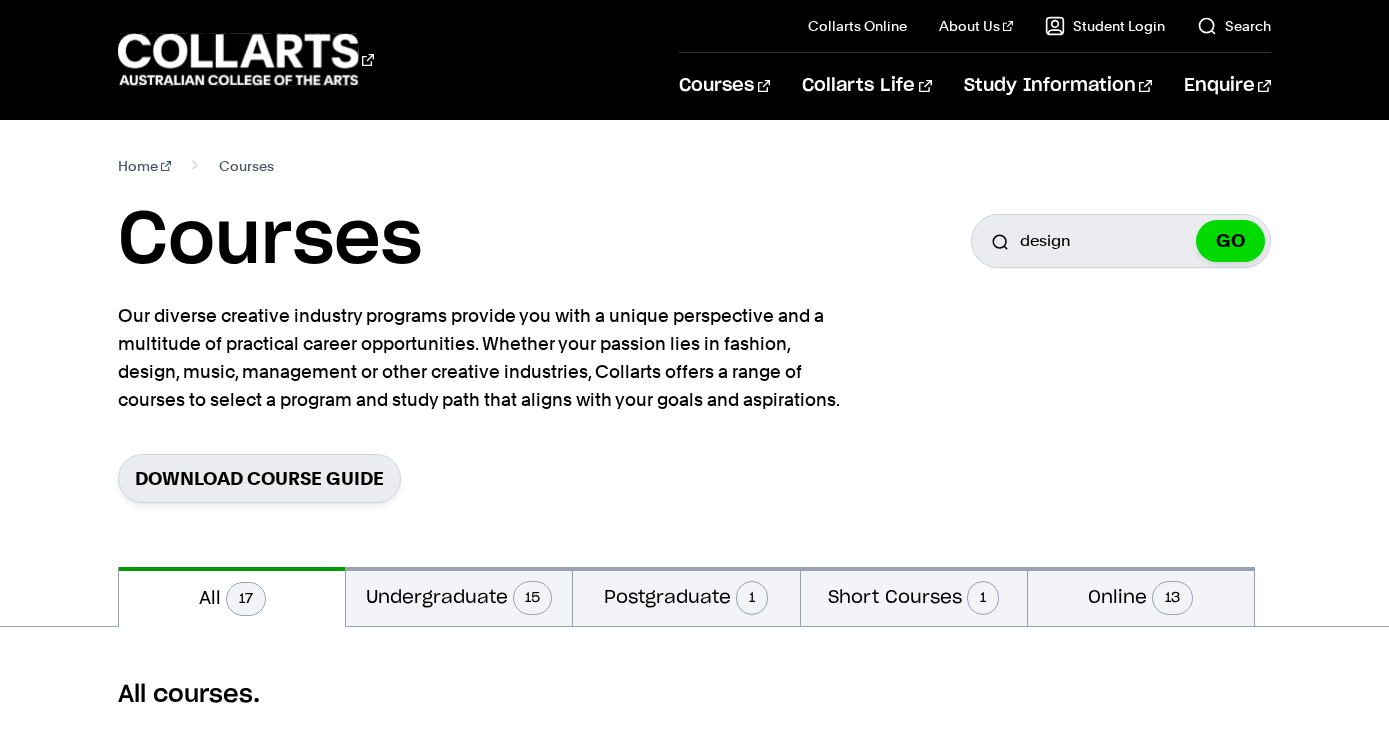 click on "Download Course Guide" at bounding box center [694, 478] 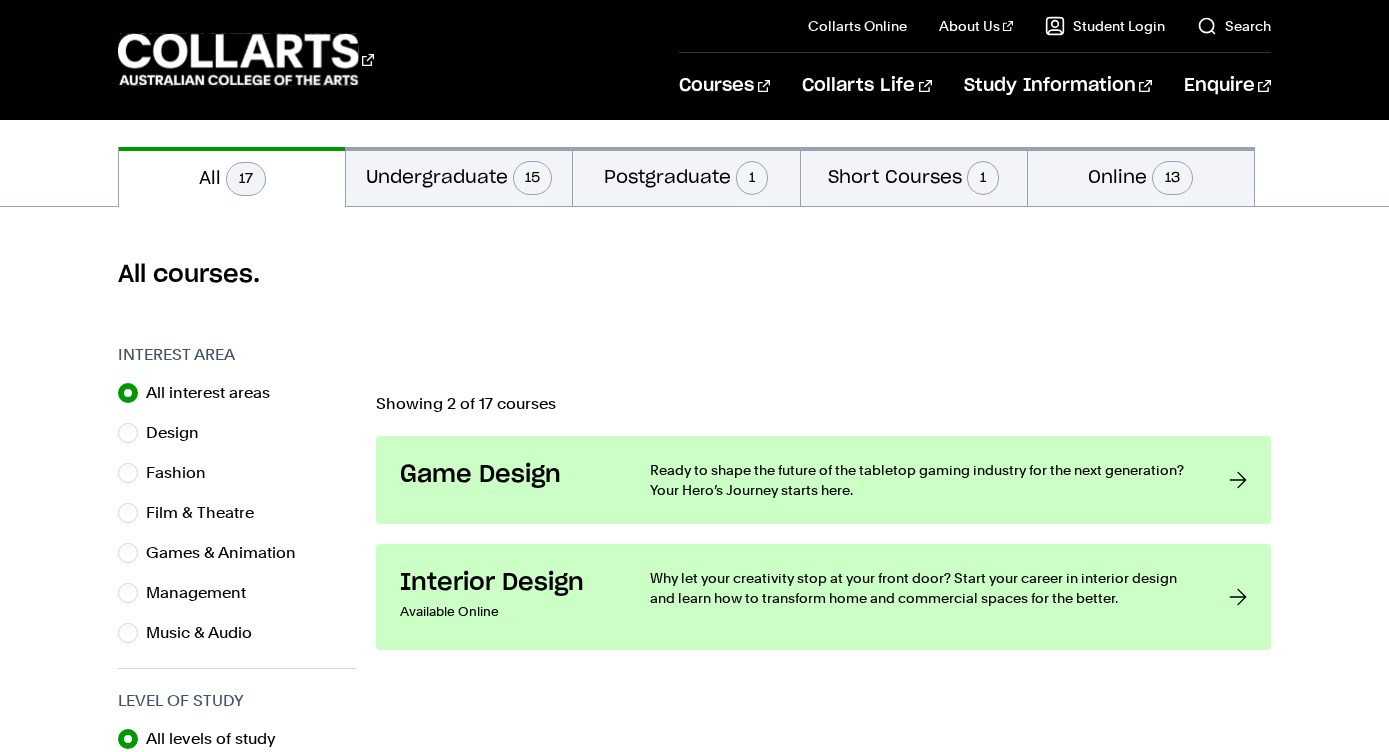 scroll, scrollTop: 458, scrollLeft: 0, axis: vertical 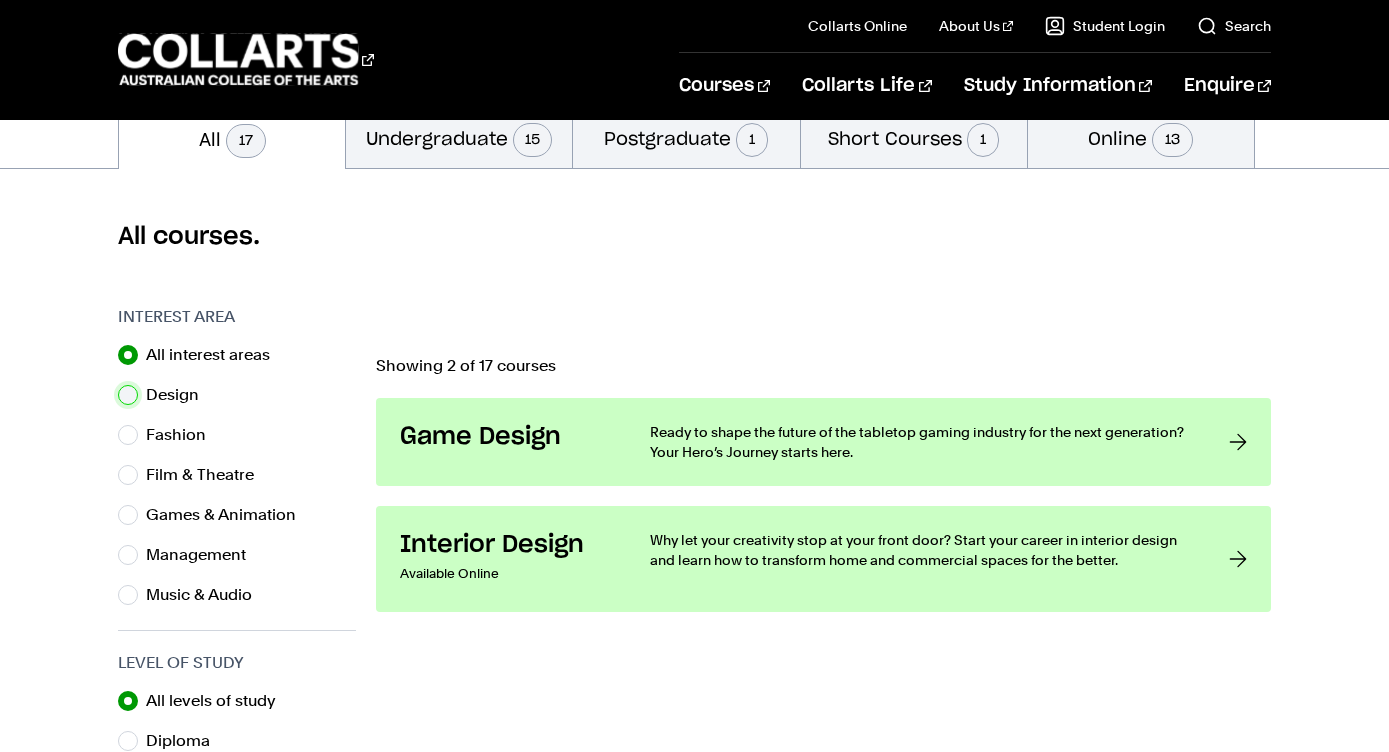 click on "Design" at bounding box center (128, 395) 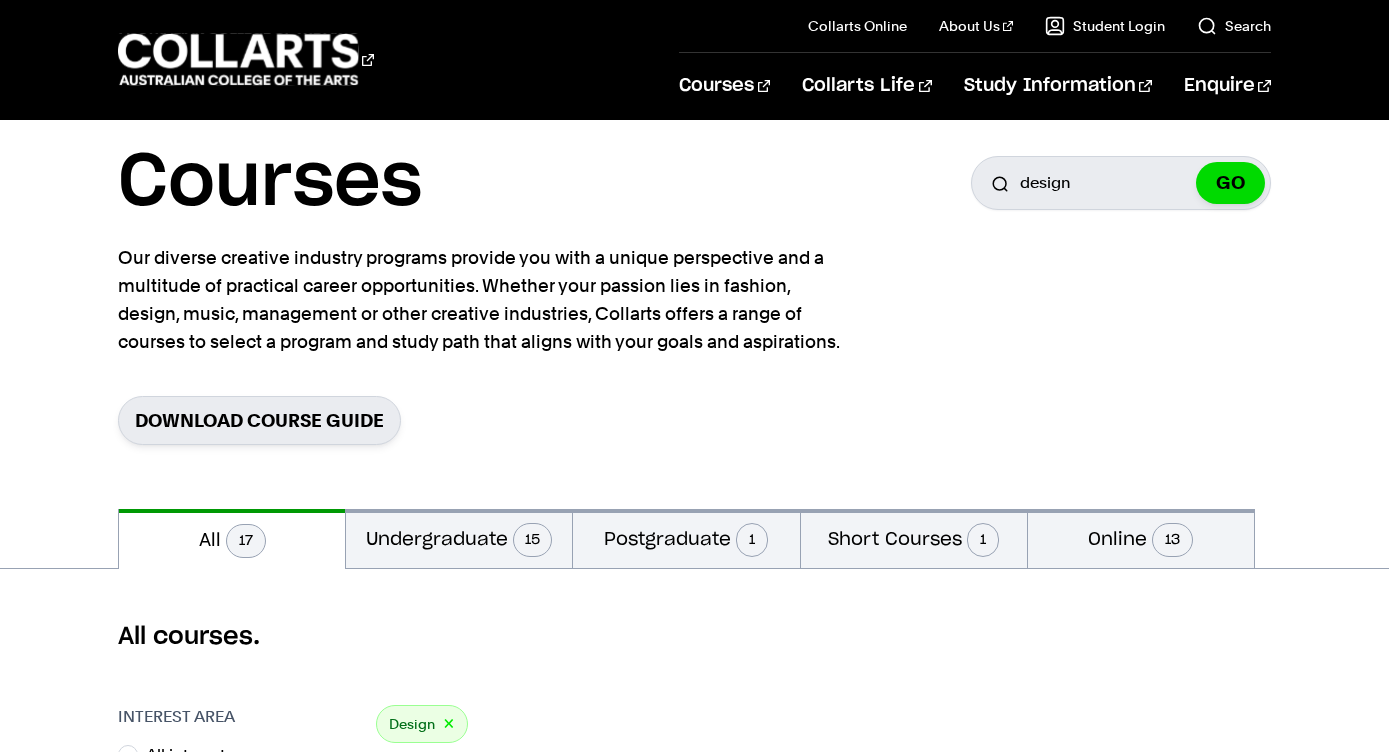 scroll, scrollTop: 79, scrollLeft: 0, axis: vertical 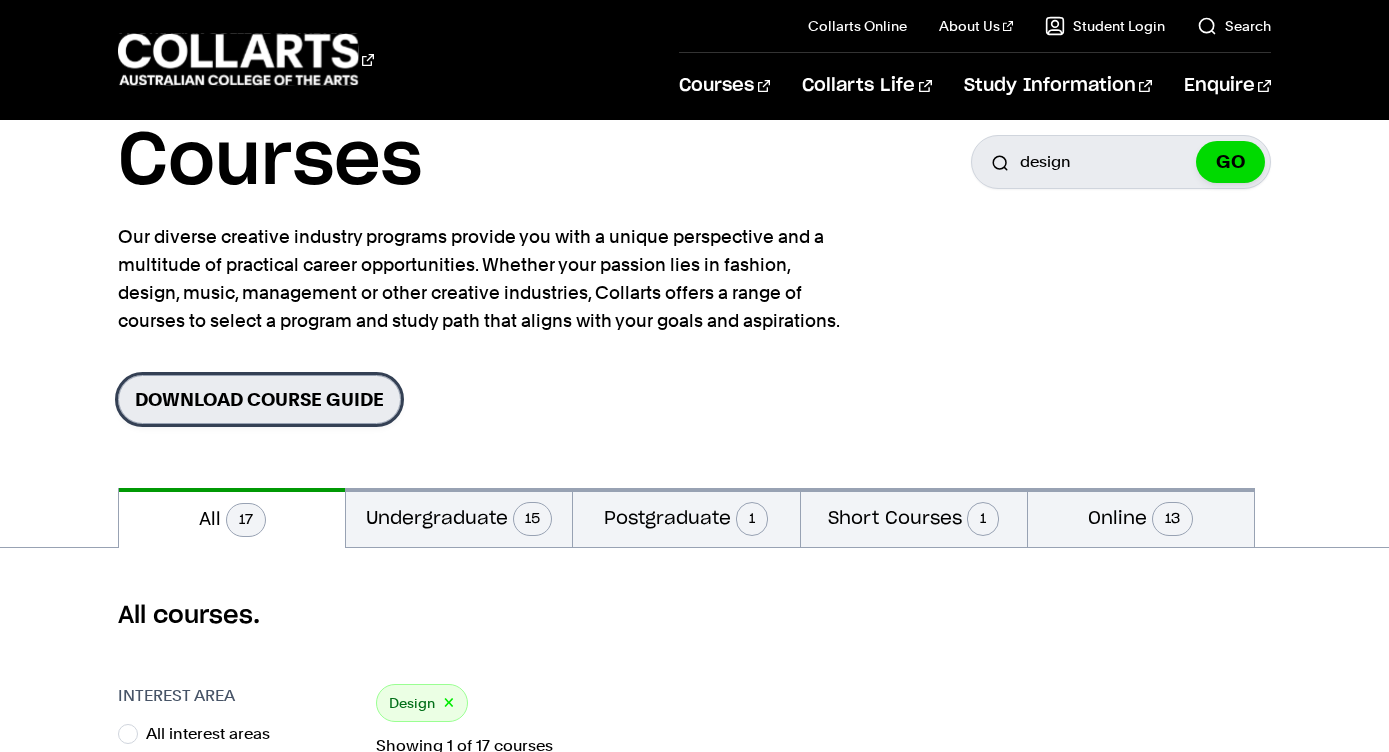 click on "Download Course Guide" at bounding box center (259, 399) 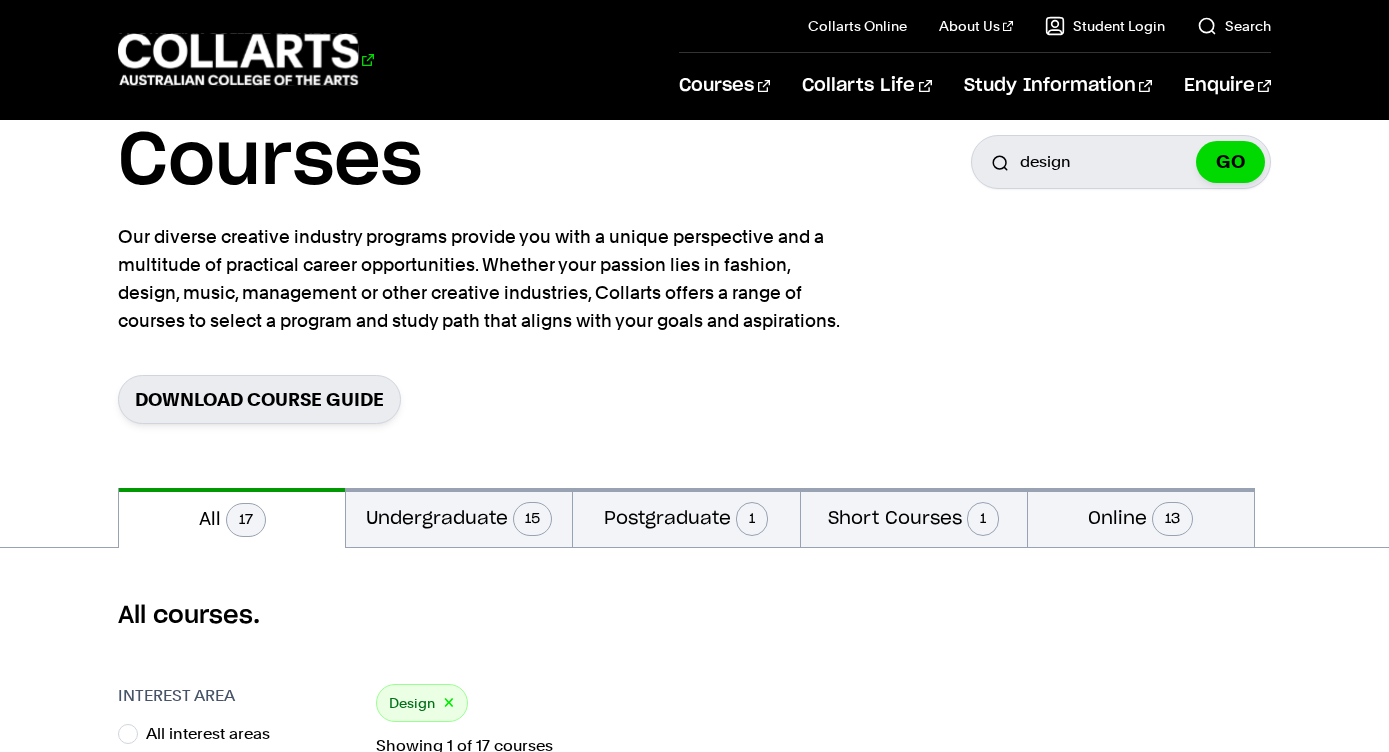 click 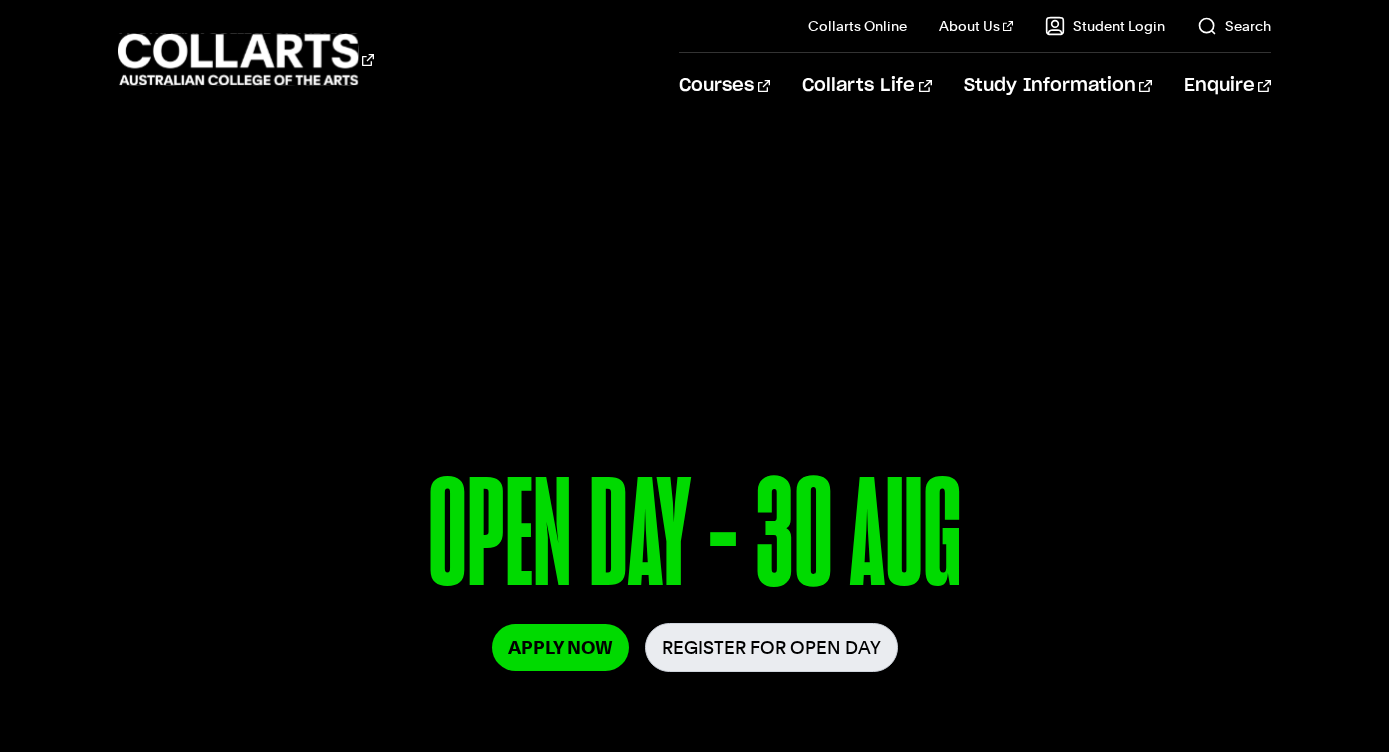 scroll, scrollTop: 0, scrollLeft: 0, axis: both 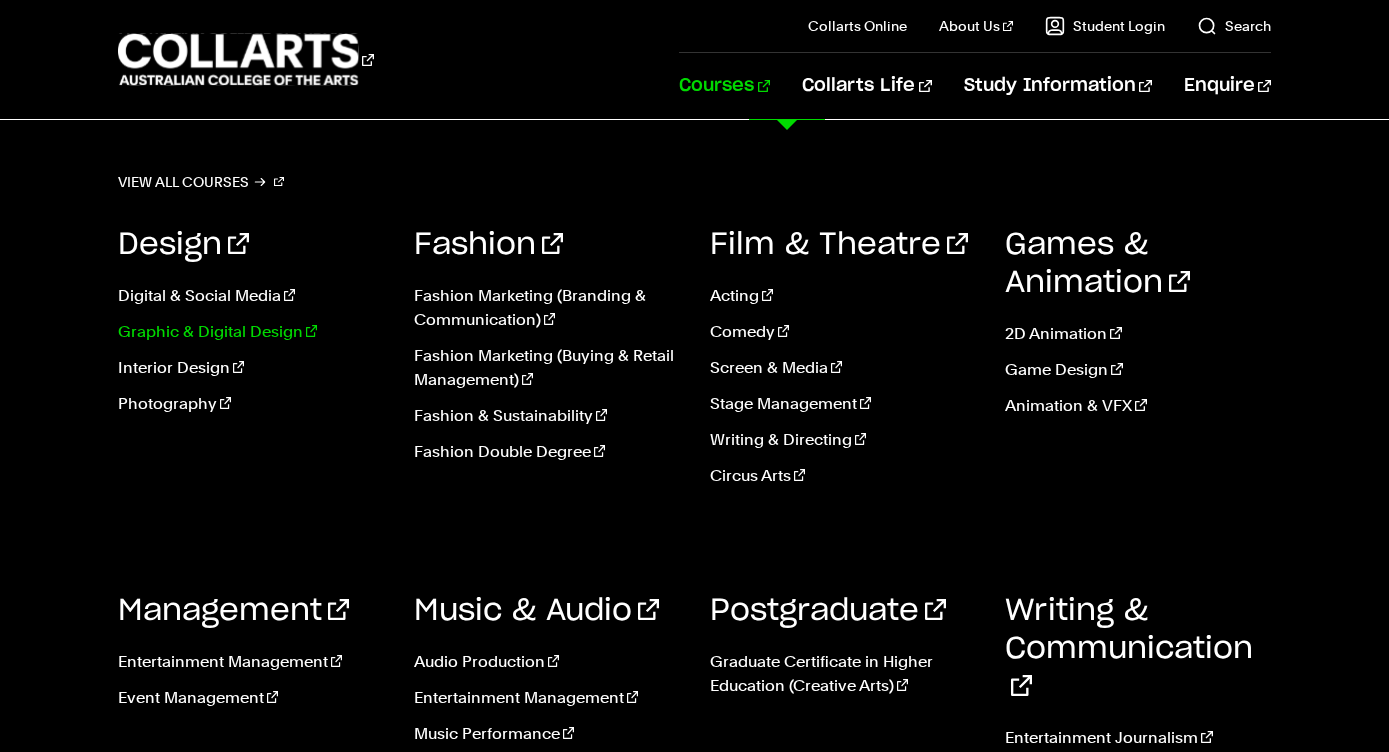 click on "Graphic & Digital Design" at bounding box center [251, 332] 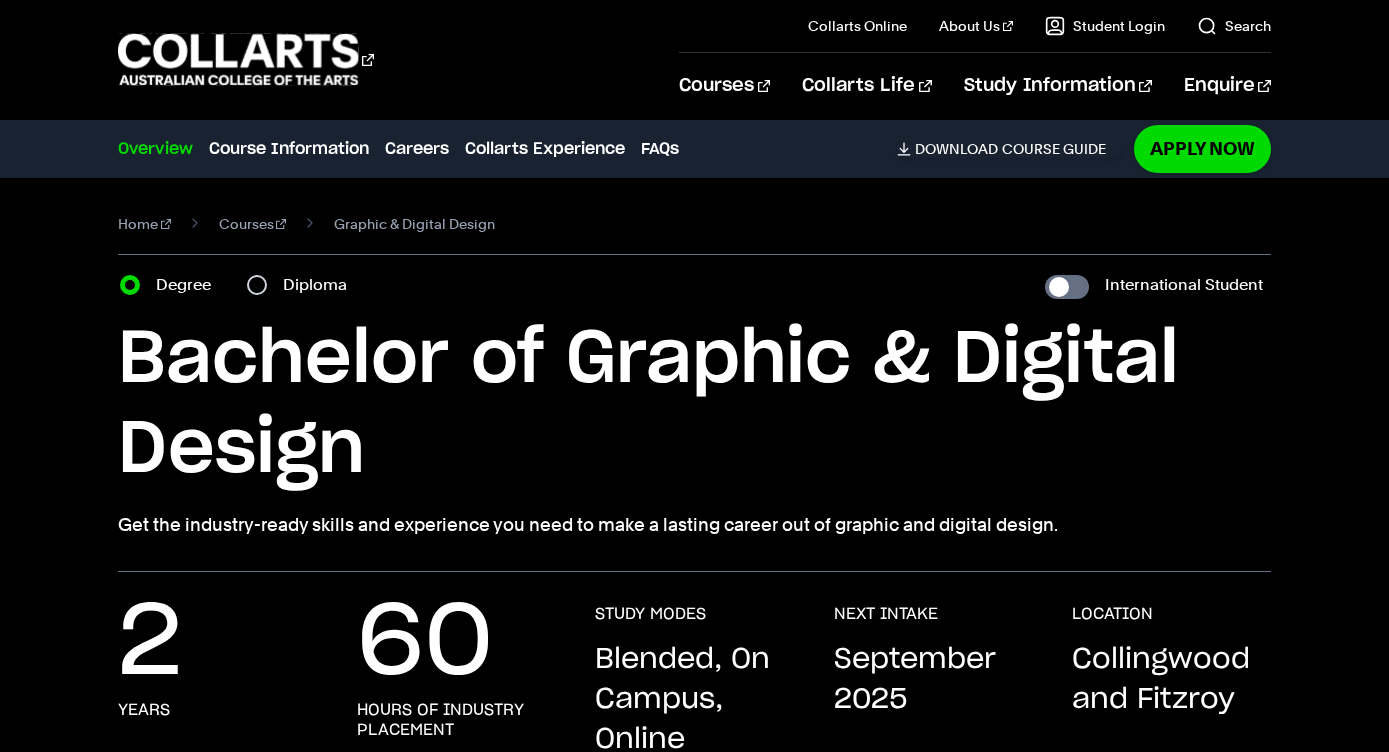 scroll, scrollTop: 0, scrollLeft: 0, axis: both 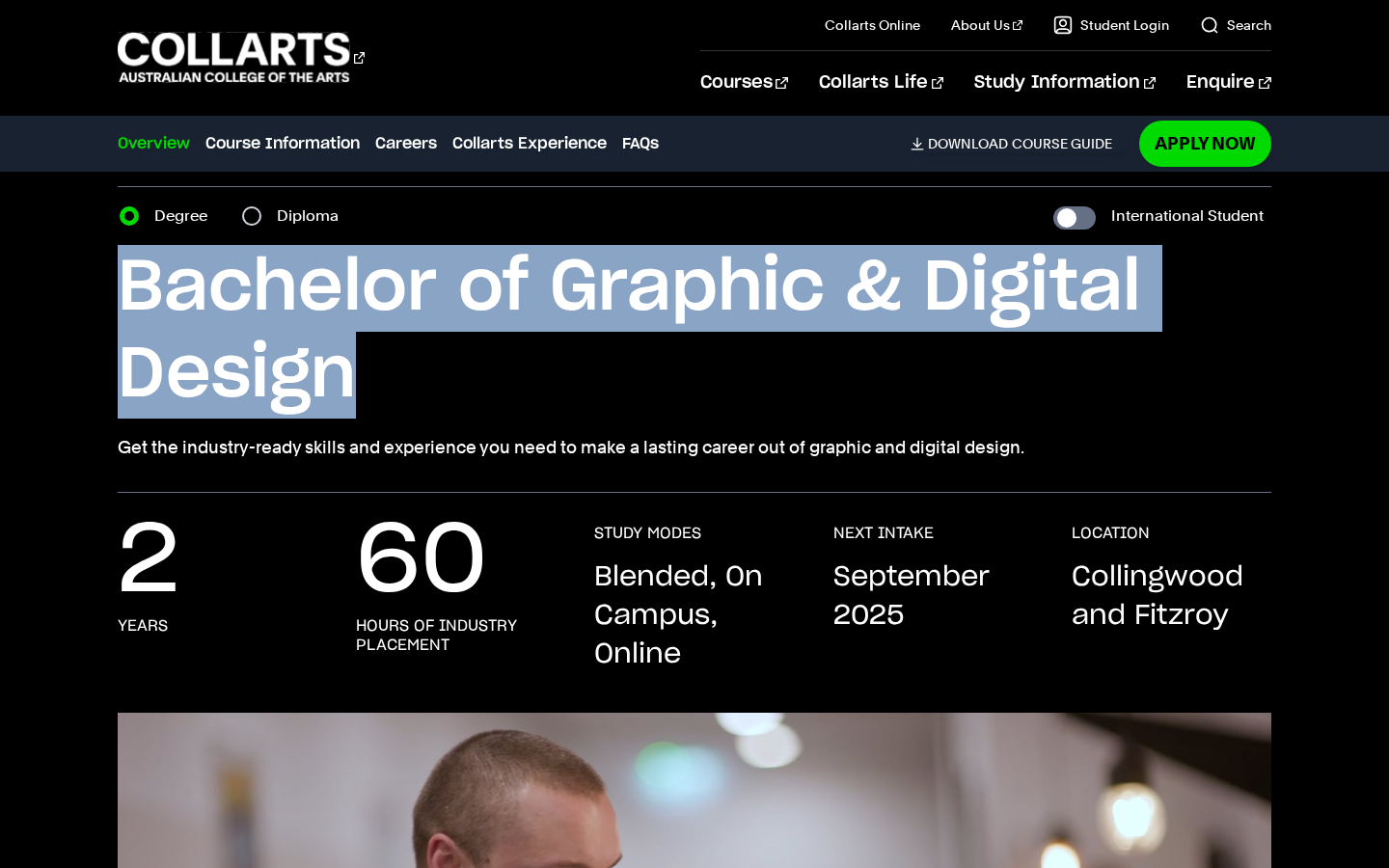 drag, startPoint x: 435, startPoint y: 366, endPoint x: 40, endPoint y: 238, distance: 415.22163 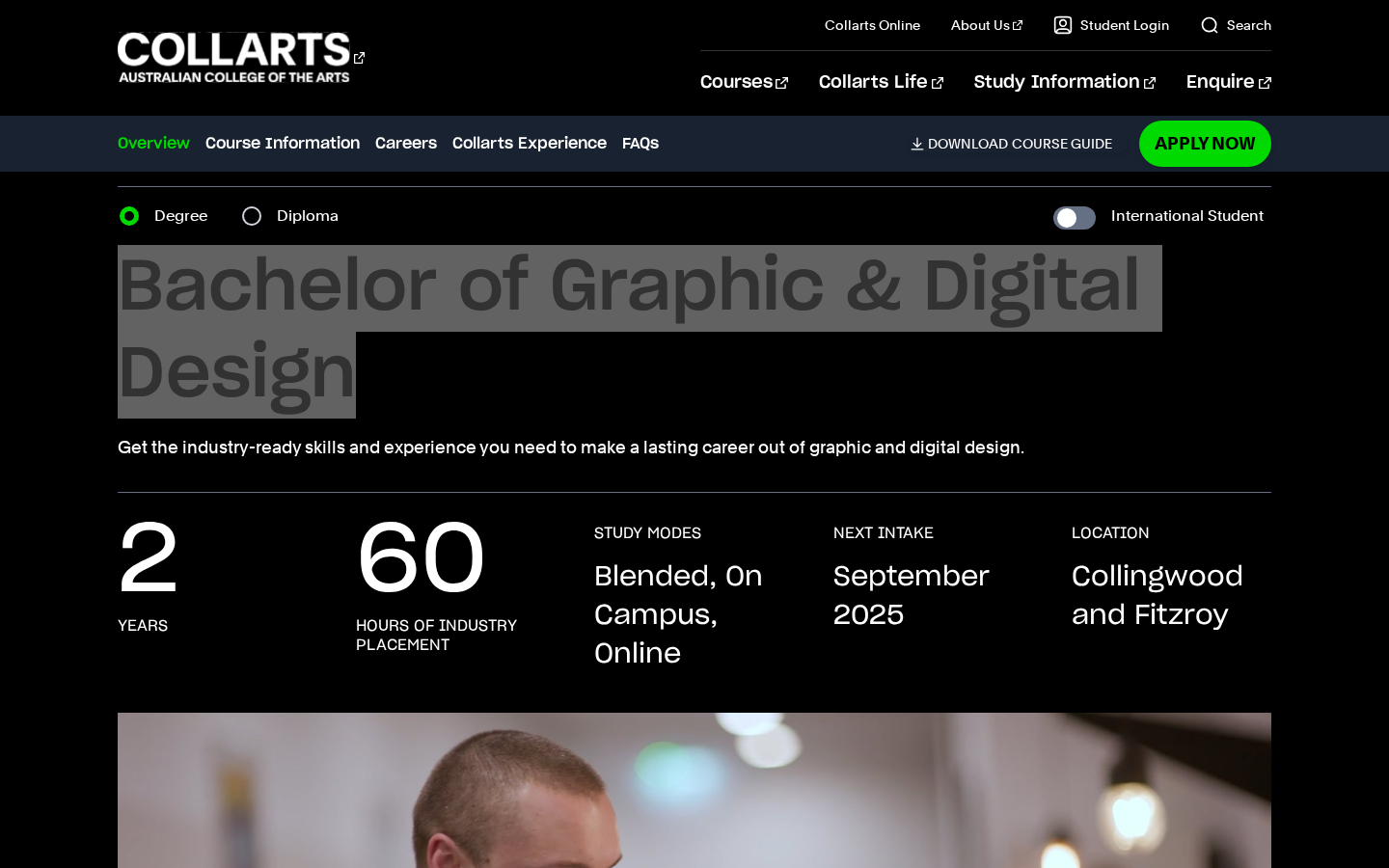 scroll, scrollTop: 0, scrollLeft: 0, axis: both 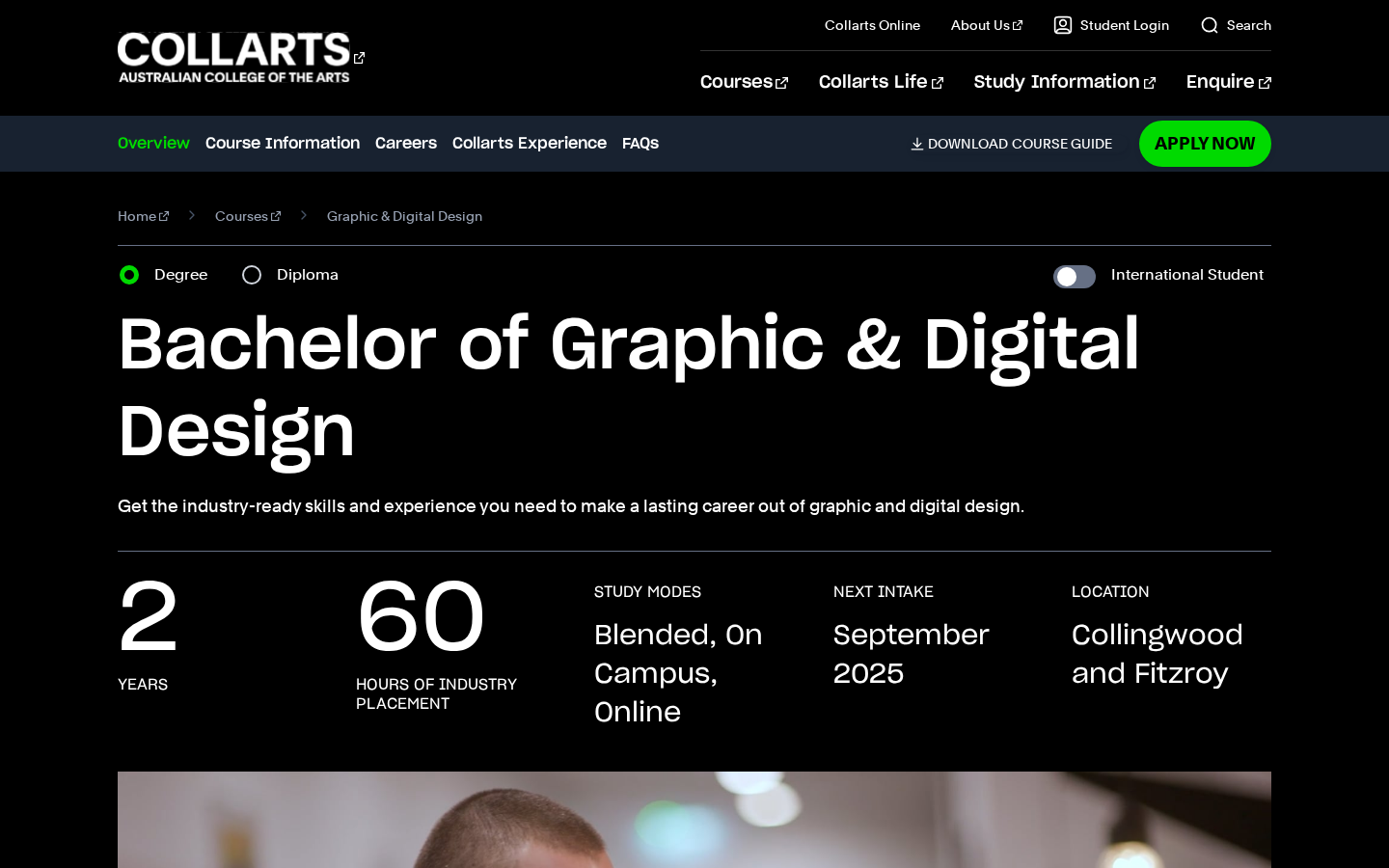 click on "Bachelor of Graphic & Digital Design
Get the industry-ready skills and experience you need to make a lasting career out of graphic and digital design." at bounding box center (694, 412) 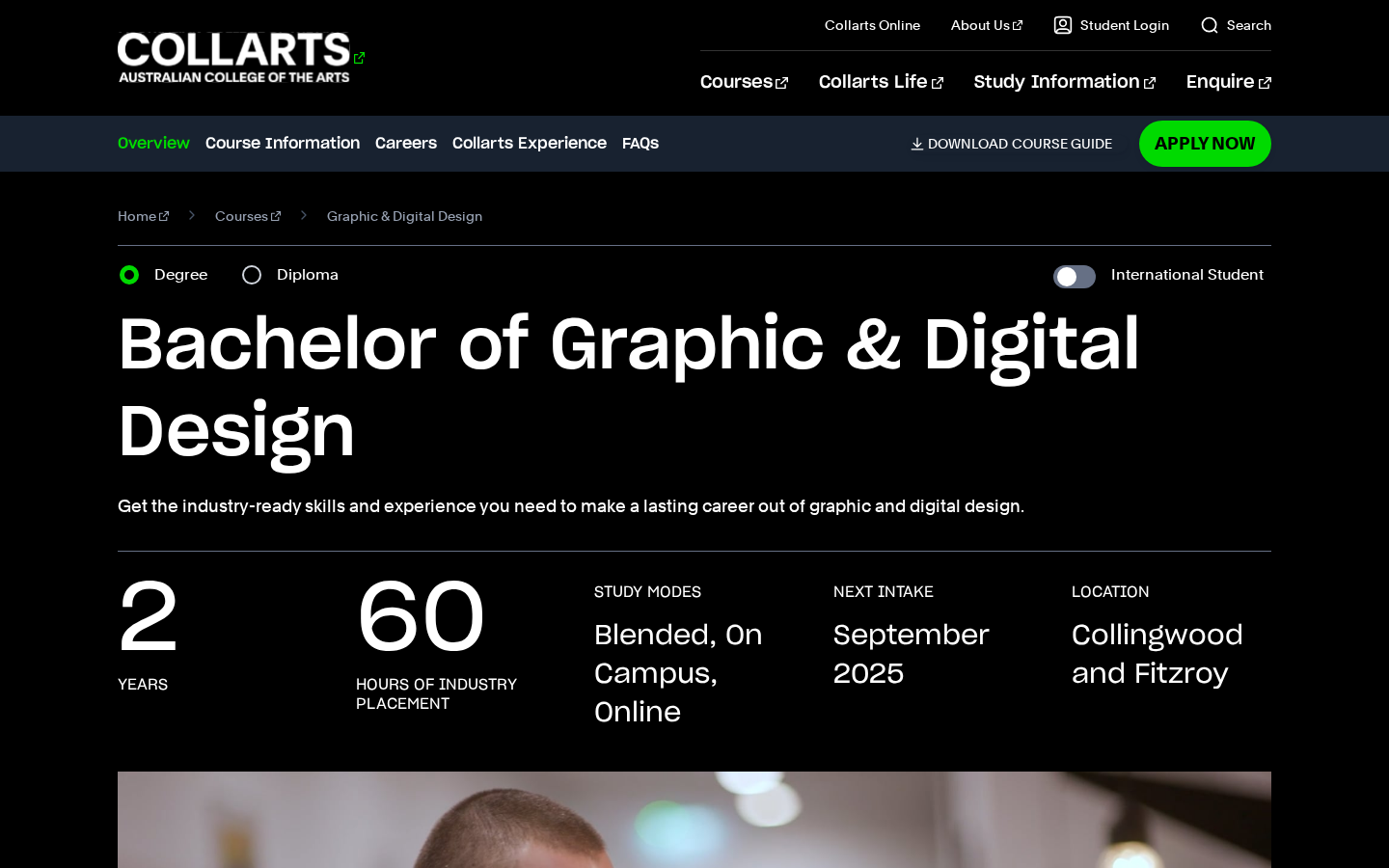 click 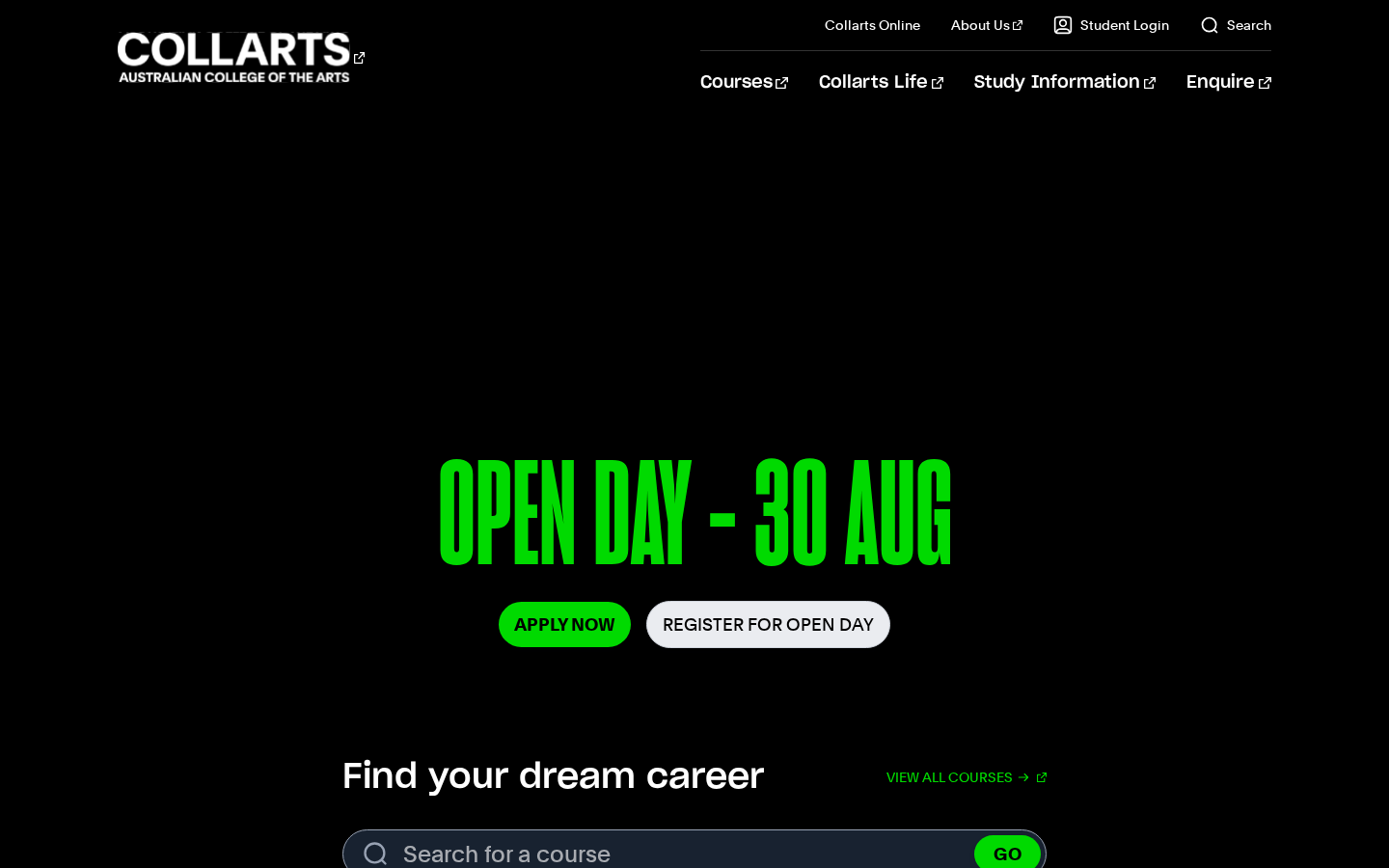 scroll, scrollTop: 65, scrollLeft: 0, axis: vertical 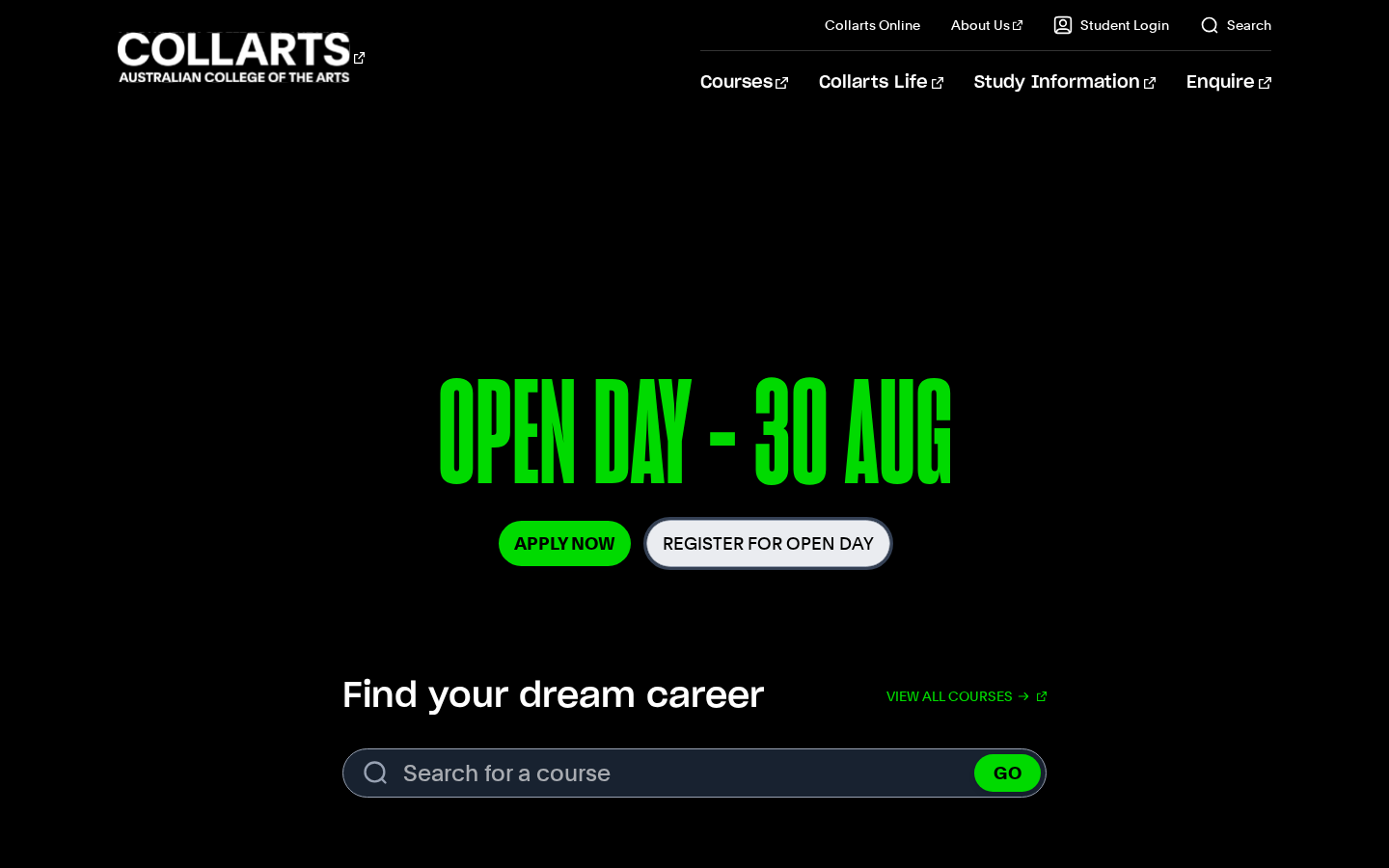 click on "Register for Open Day" at bounding box center [768, 543] 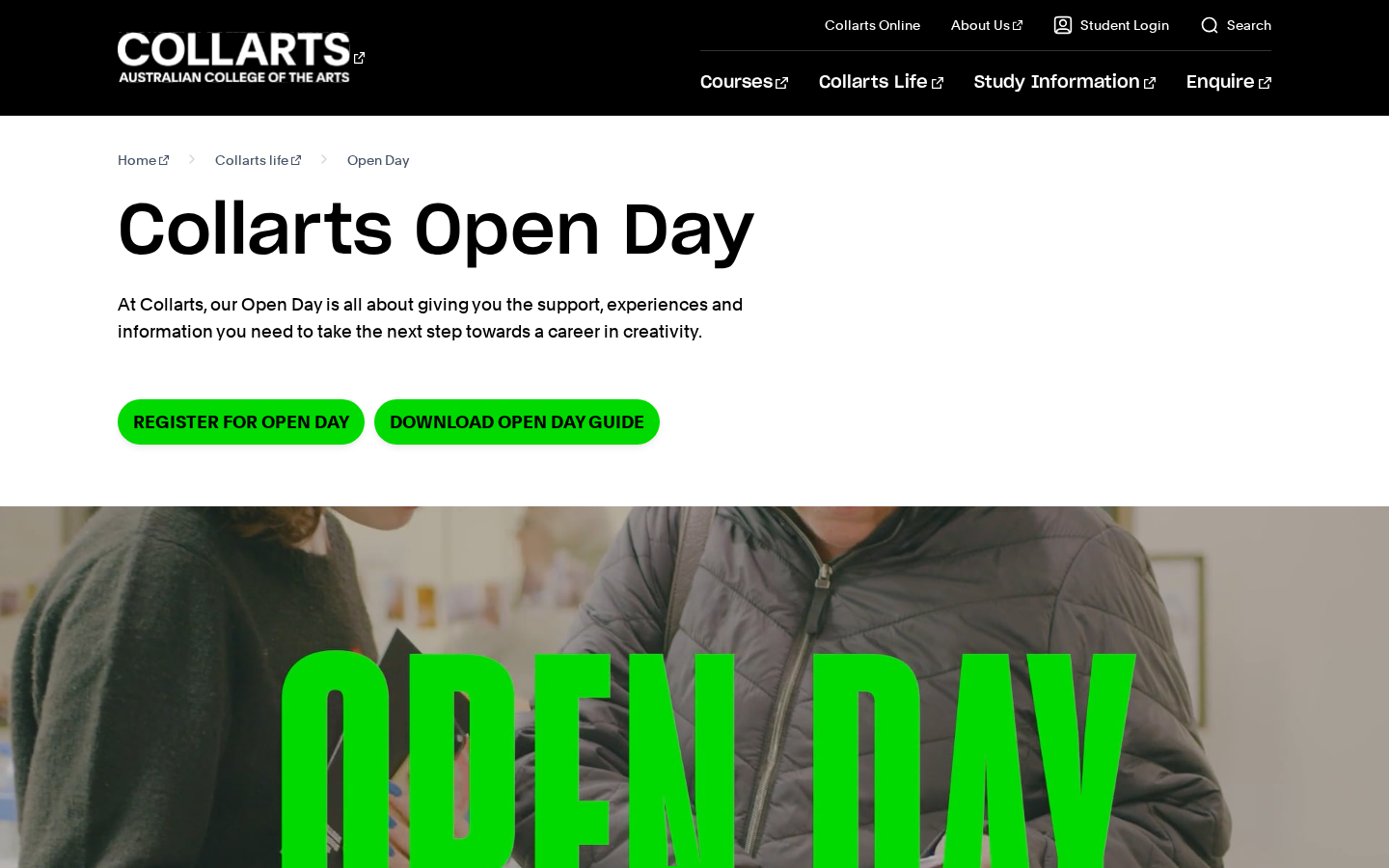 scroll, scrollTop: 0, scrollLeft: 0, axis: both 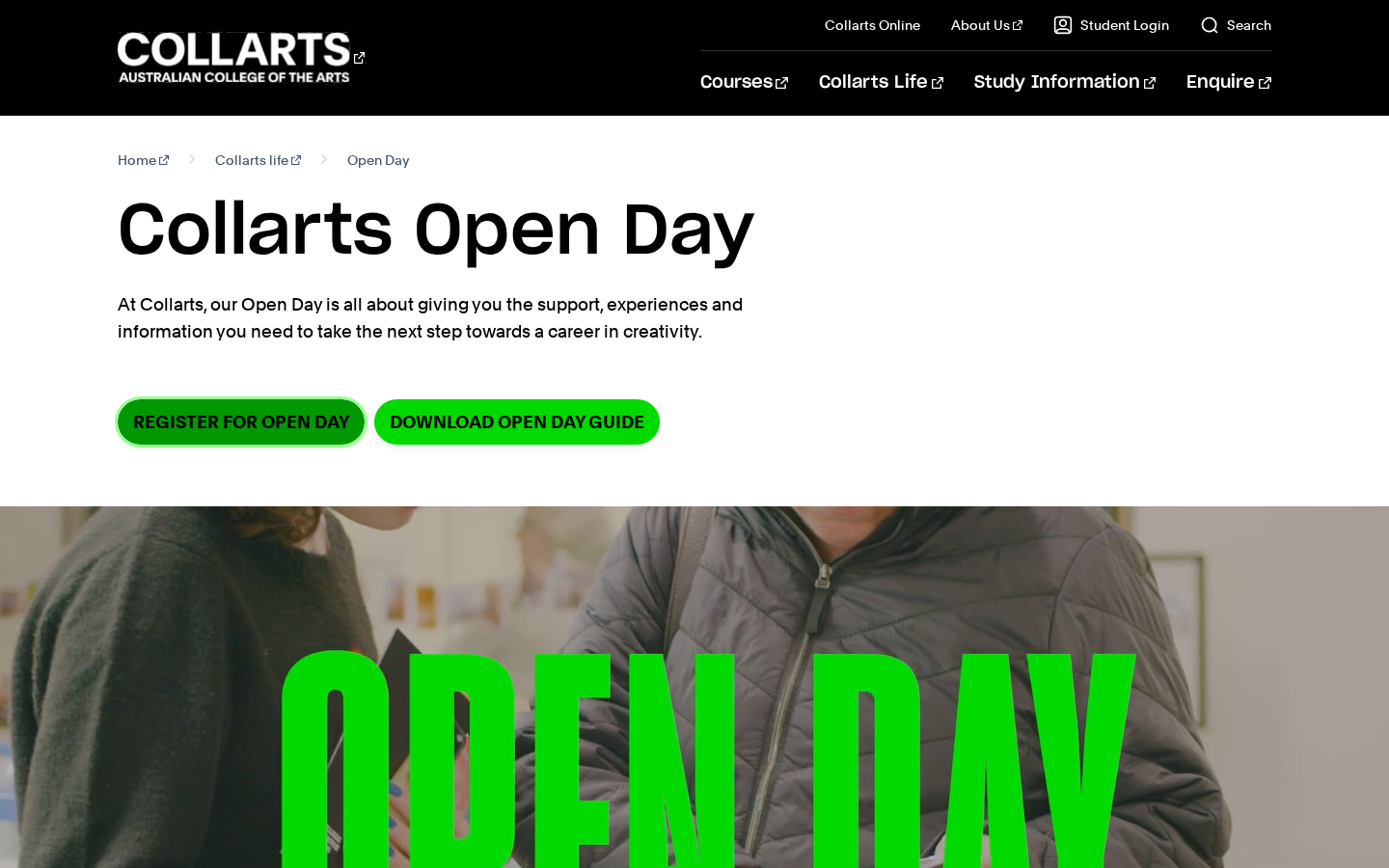 click on "Register for Open Day" at bounding box center [241, 421] 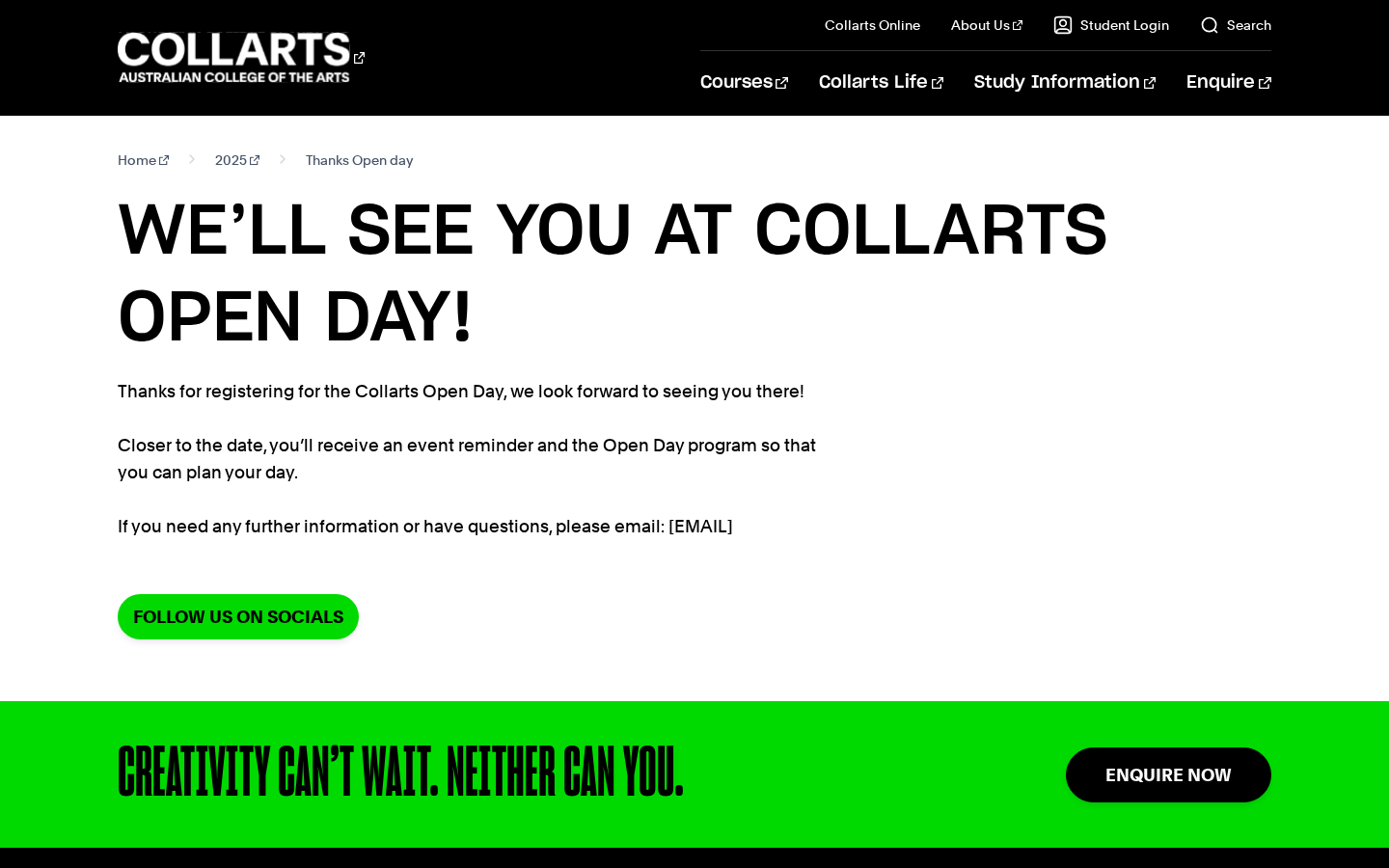 scroll, scrollTop: 0, scrollLeft: 0, axis: both 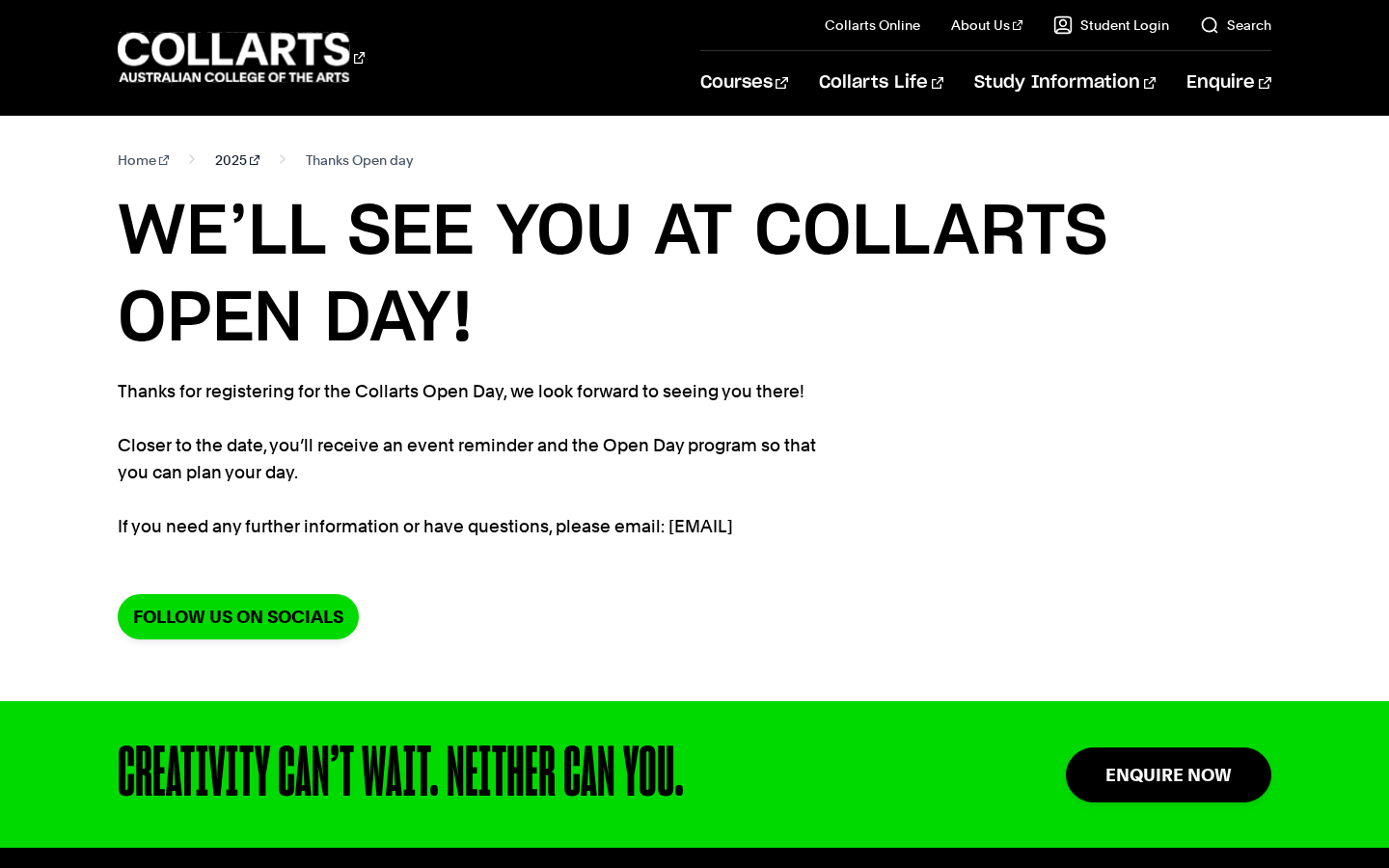 click on "2025" at bounding box center (237, 160) 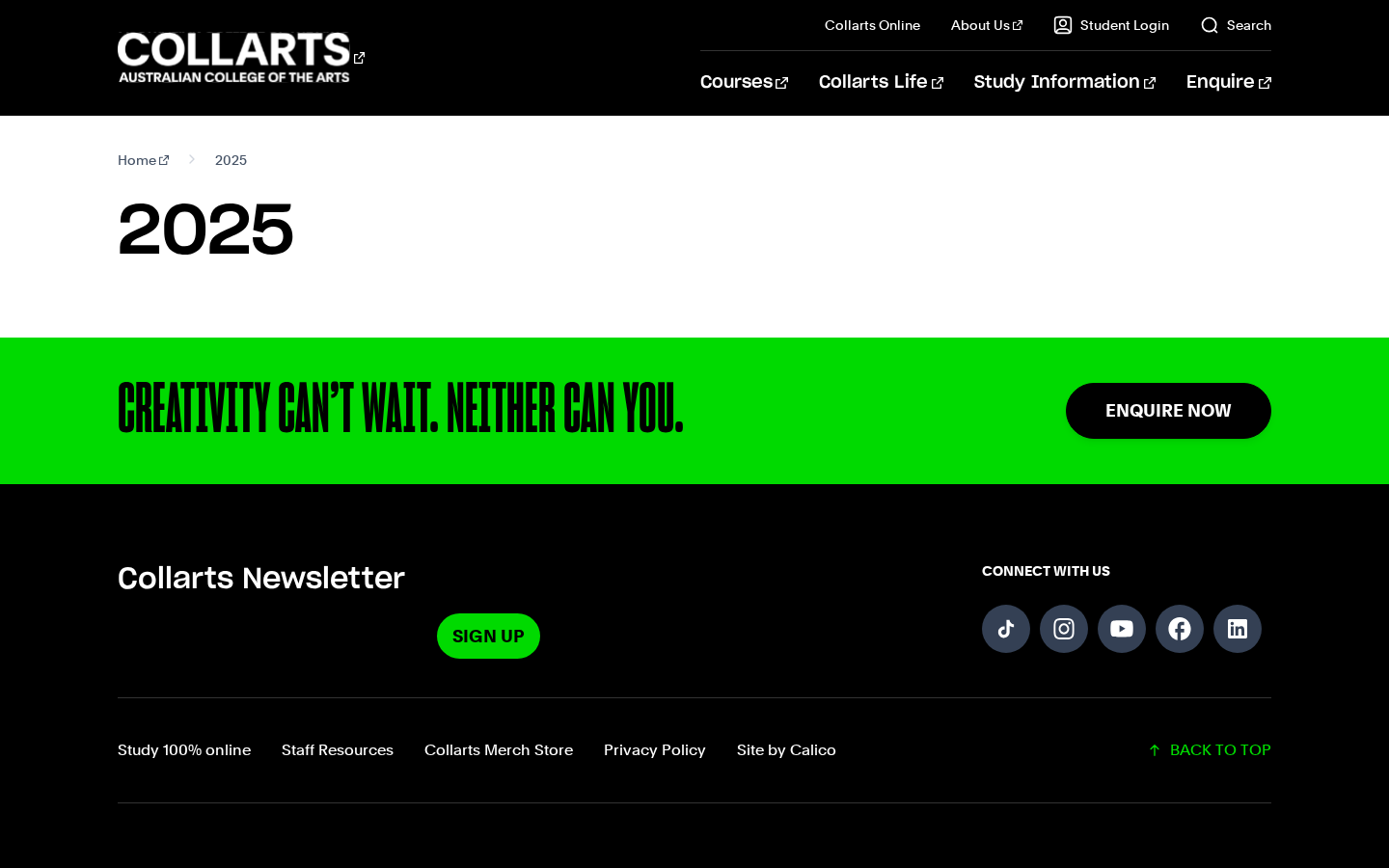 scroll, scrollTop: 0, scrollLeft: 0, axis: both 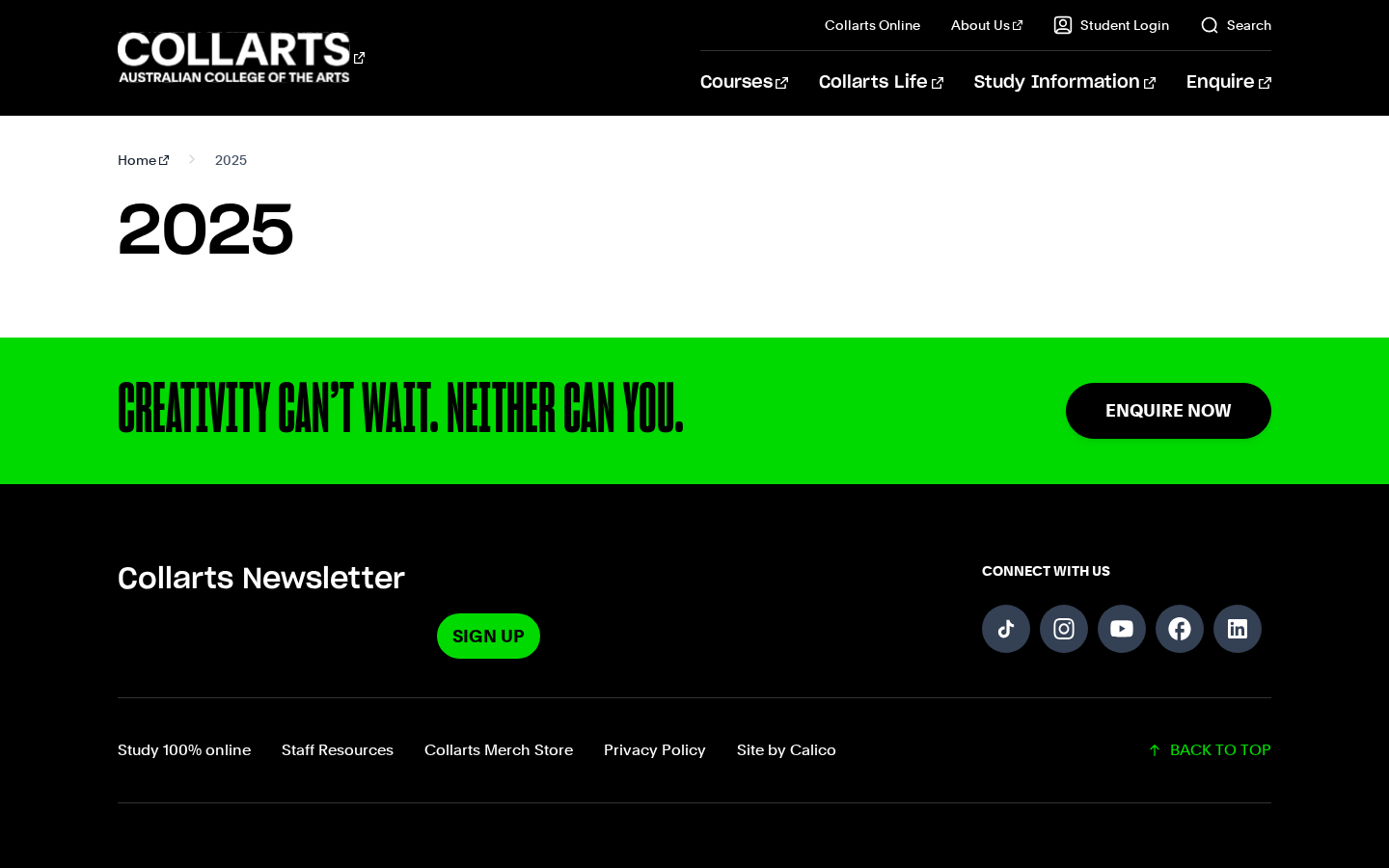 click on "Home" at bounding box center [143, 160] 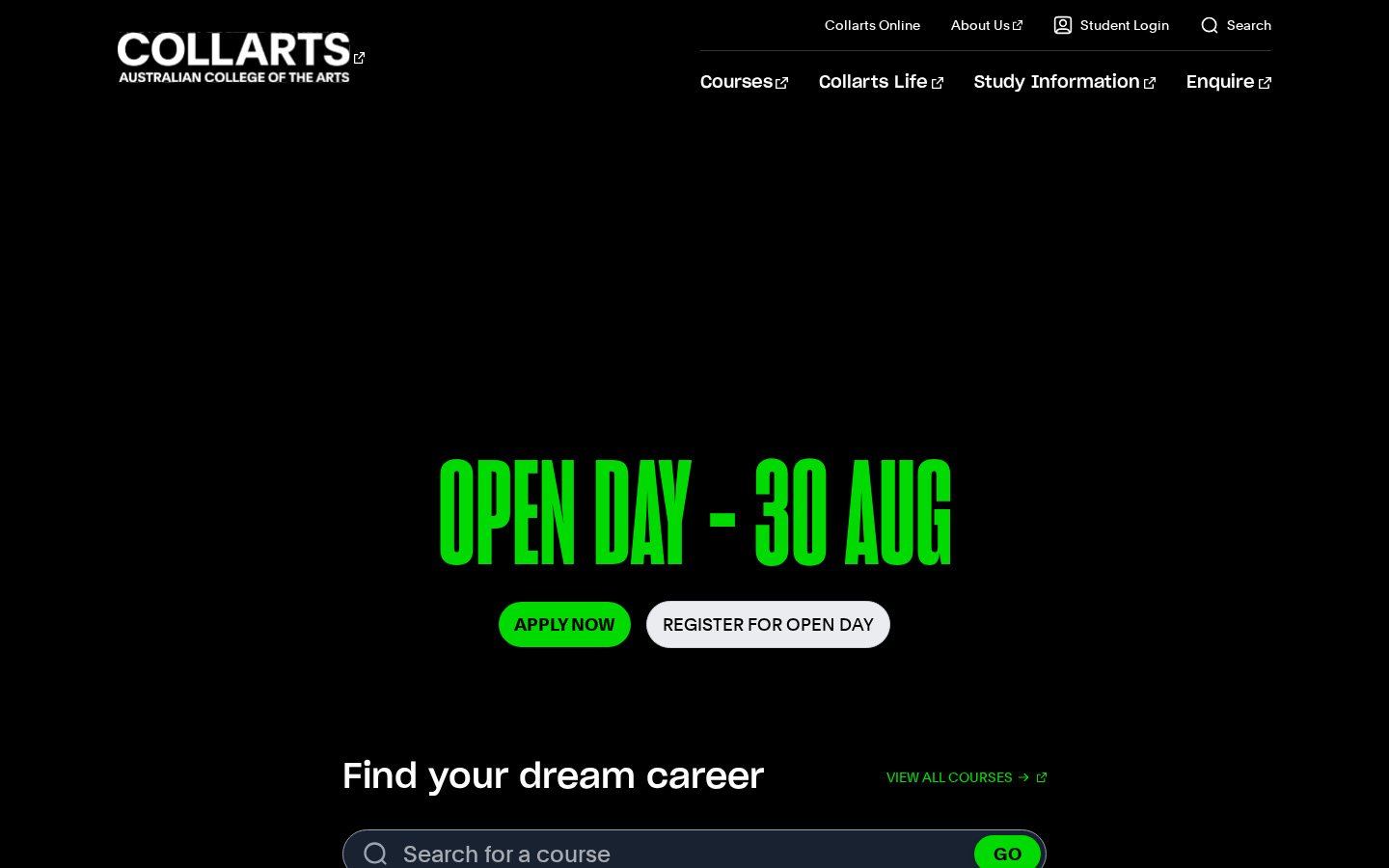 scroll, scrollTop: 0, scrollLeft: 0, axis: both 